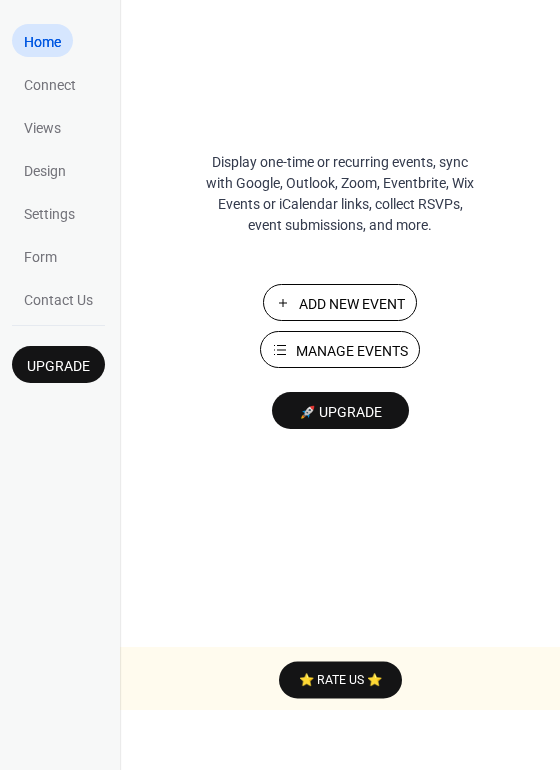 scroll, scrollTop: 0, scrollLeft: 0, axis: both 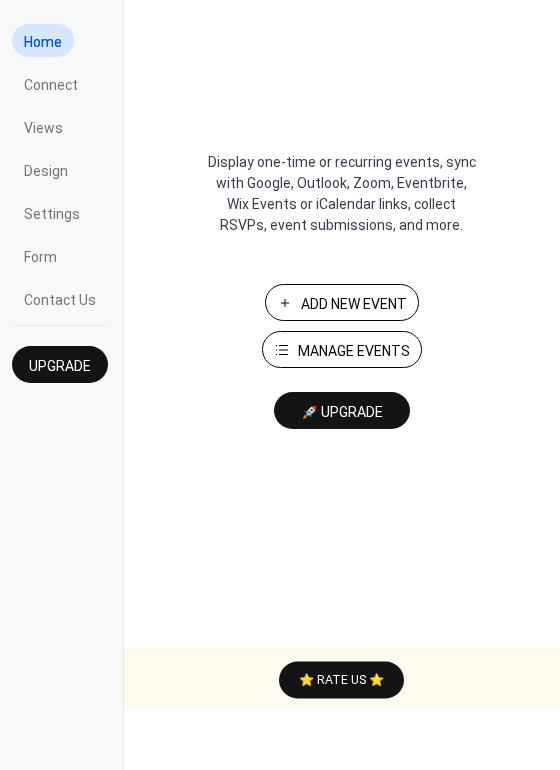 click on "Display one-time or recurring events, sync with Google, Outlook, Zoom, Eventbrite, Wix Events or iCalendar links, collect RSVPs, event submissions, and more." at bounding box center [342, 194] 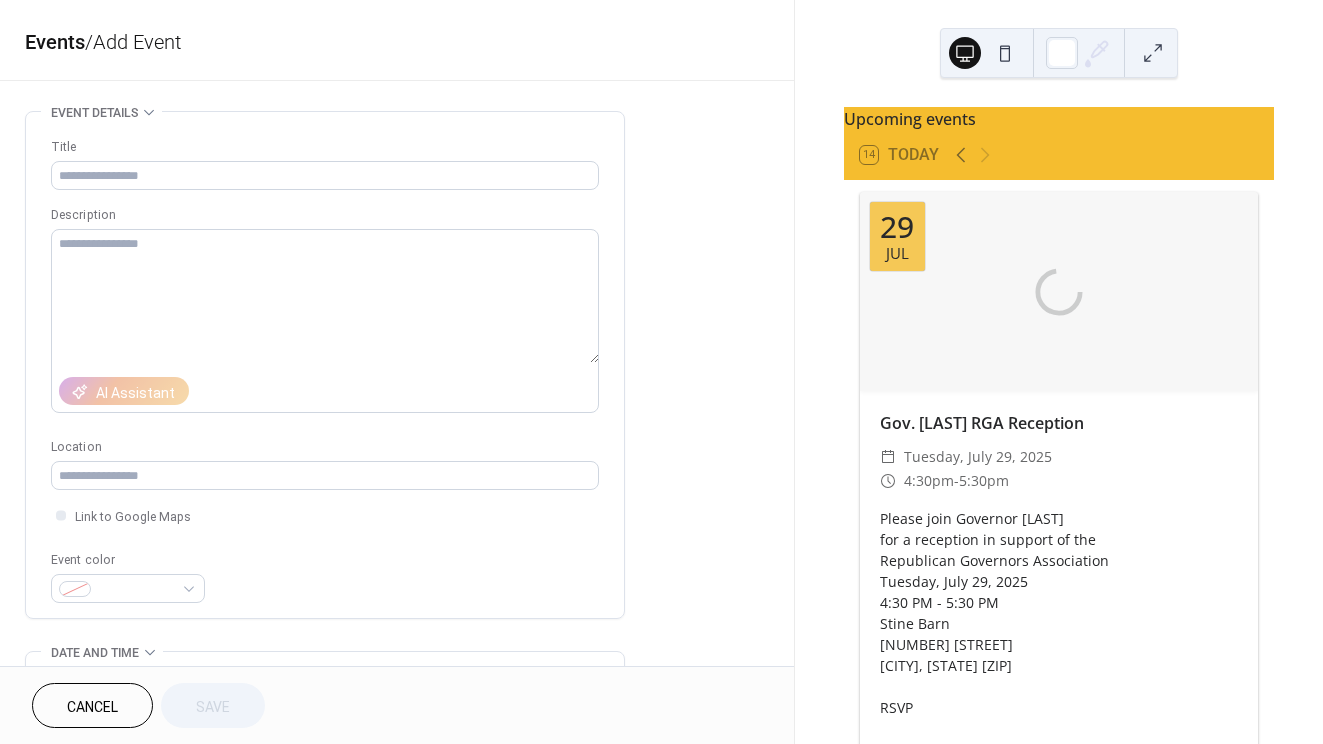 scroll, scrollTop: 0, scrollLeft: 0, axis: both 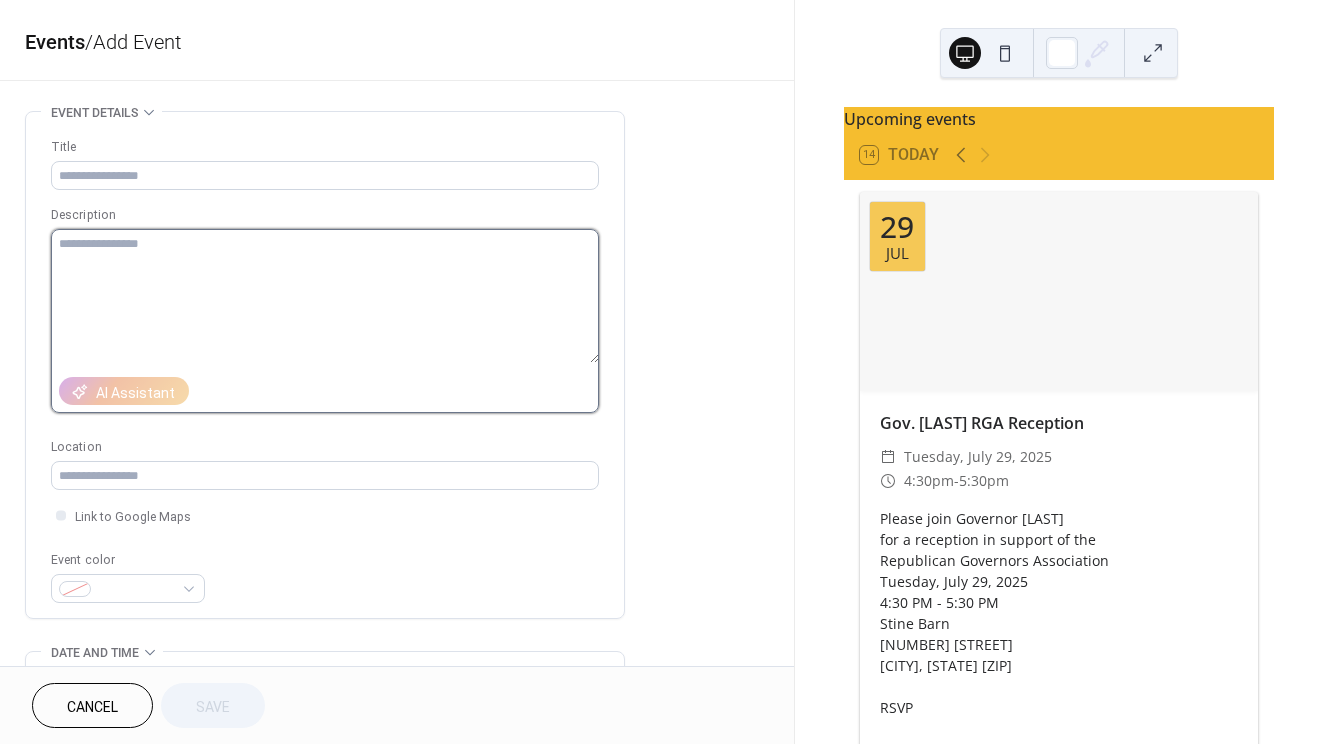 click at bounding box center [325, 296] 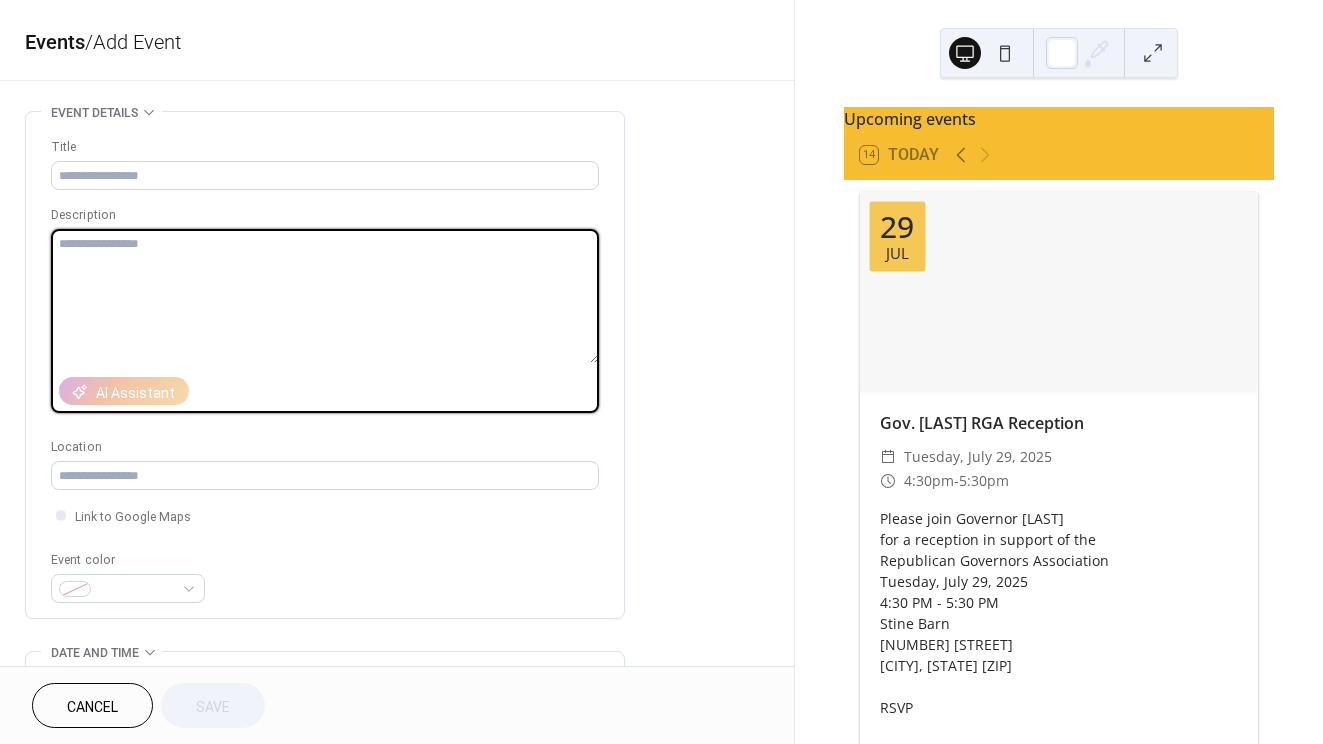 paste on "**********" 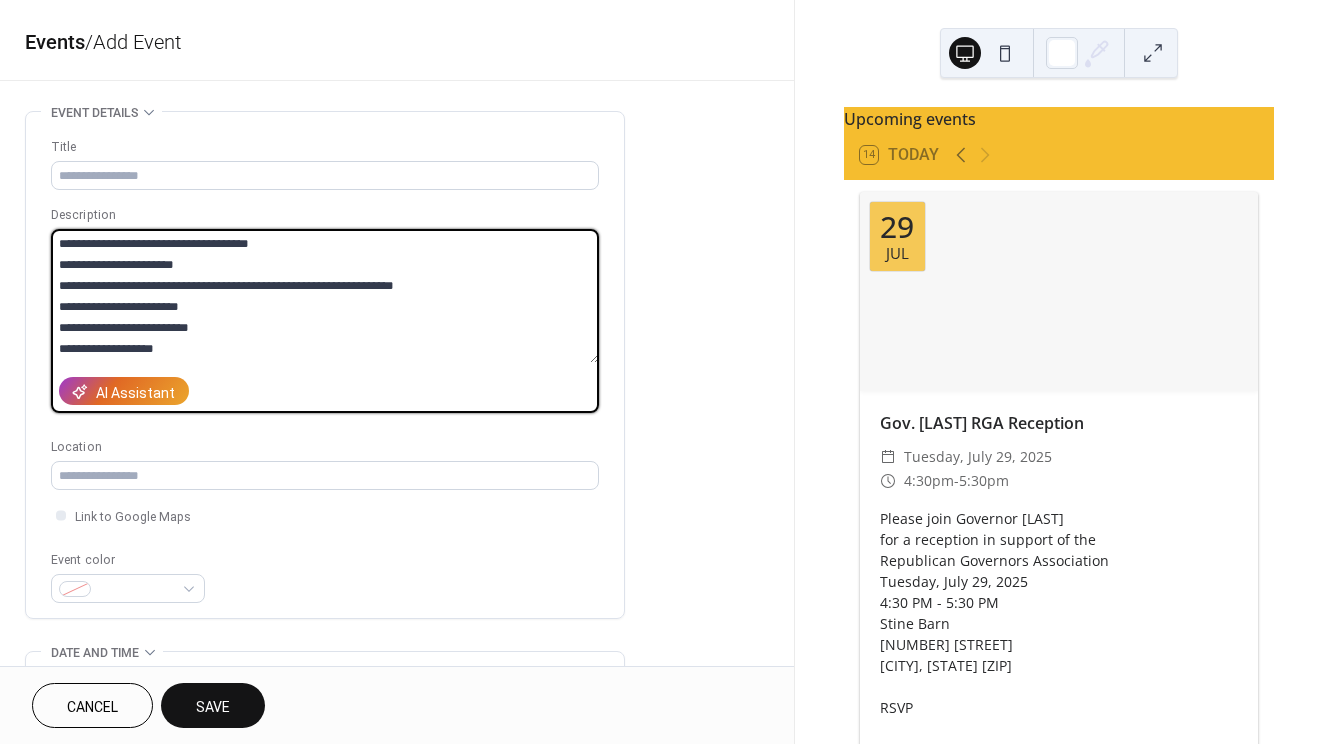 drag, startPoint x: 281, startPoint y: 245, endPoint x: 45, endPoint y: 248, distance: 236.01907 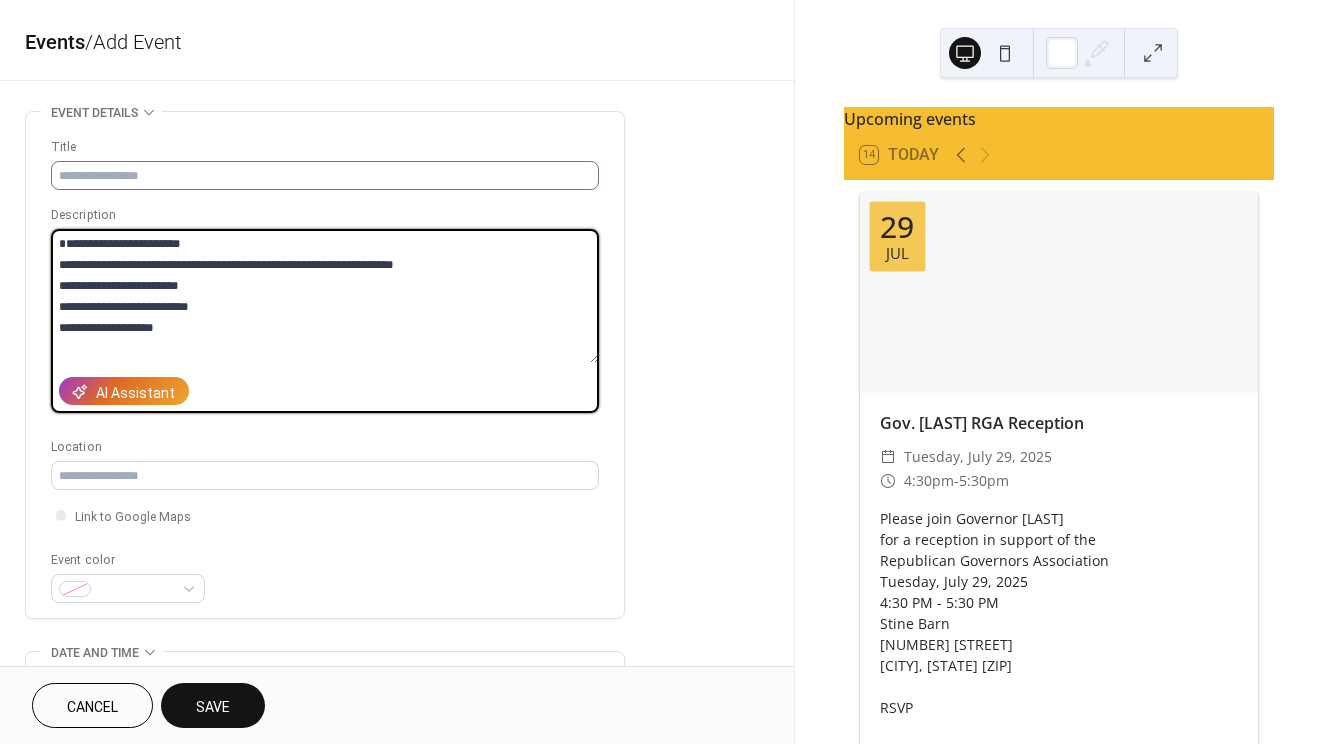 type on "**********" 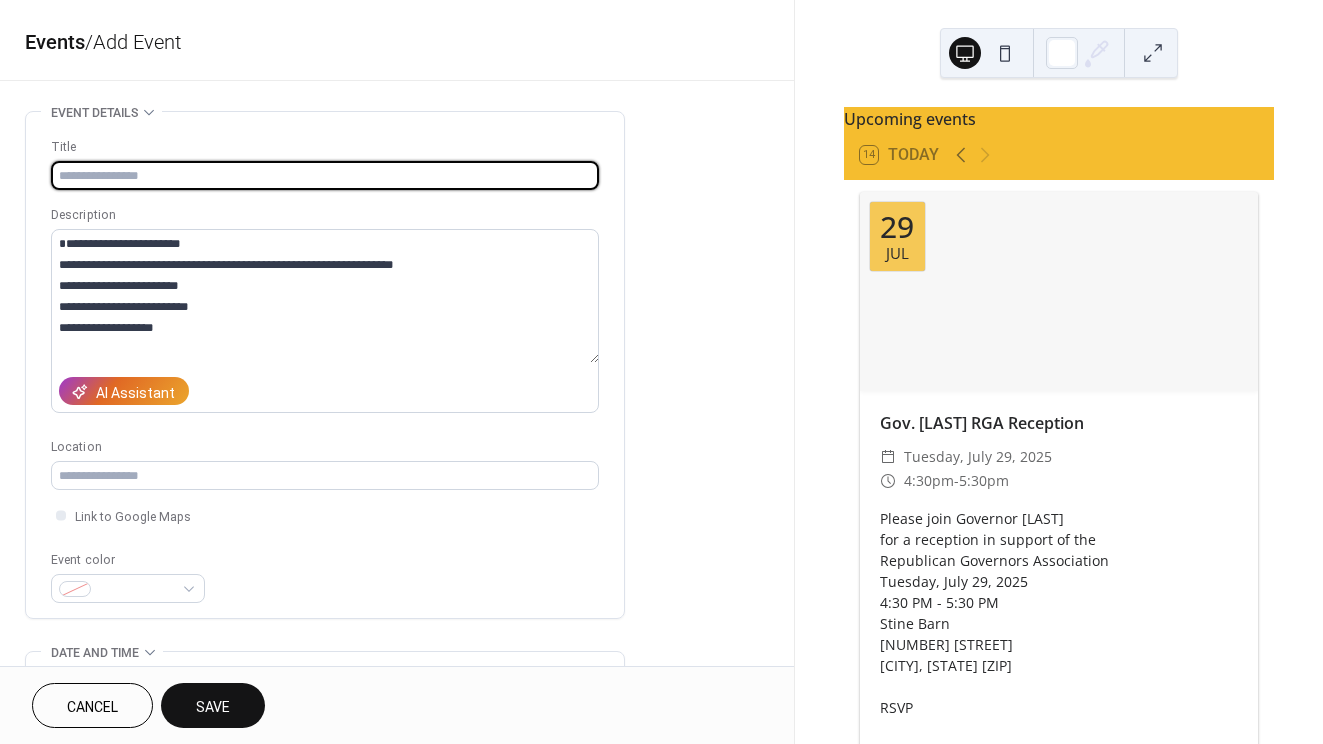 click at bounding box center (325, 175) 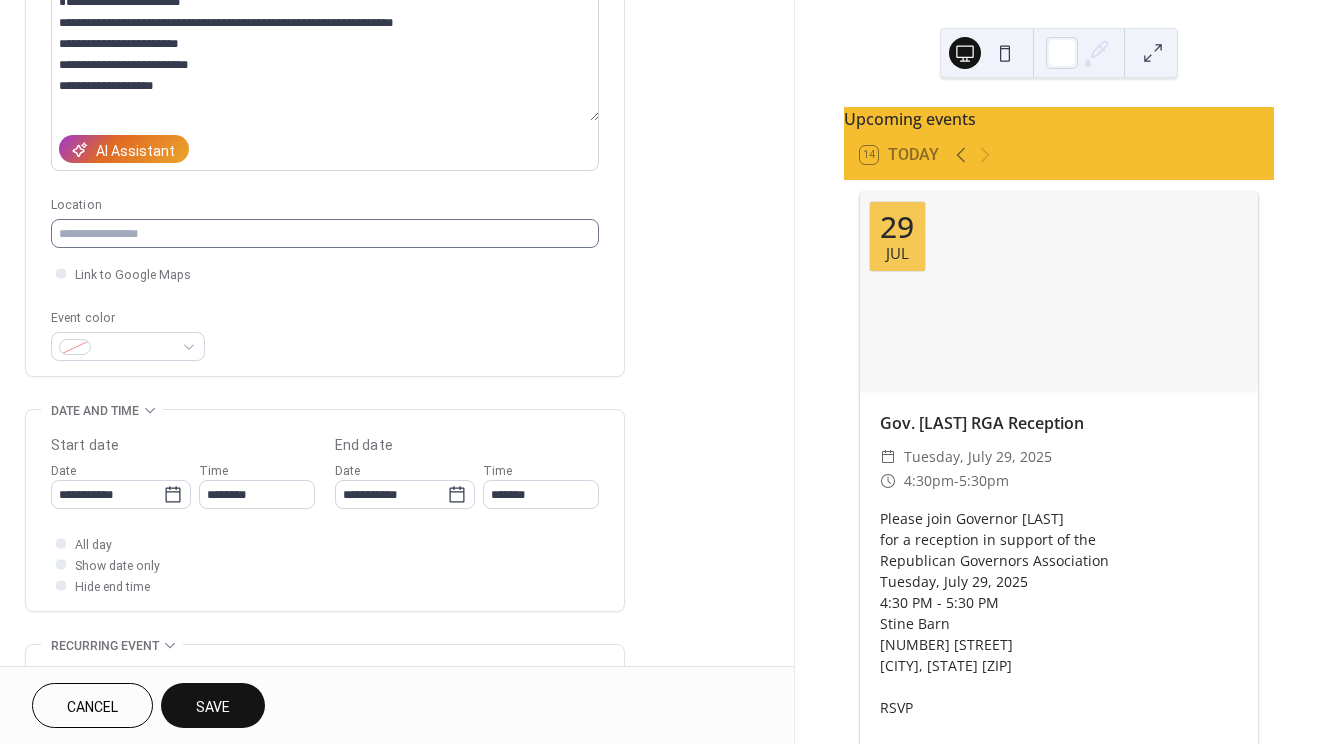 scroll, scrollTop: 249, scrollLeft: 0, axis: vertical 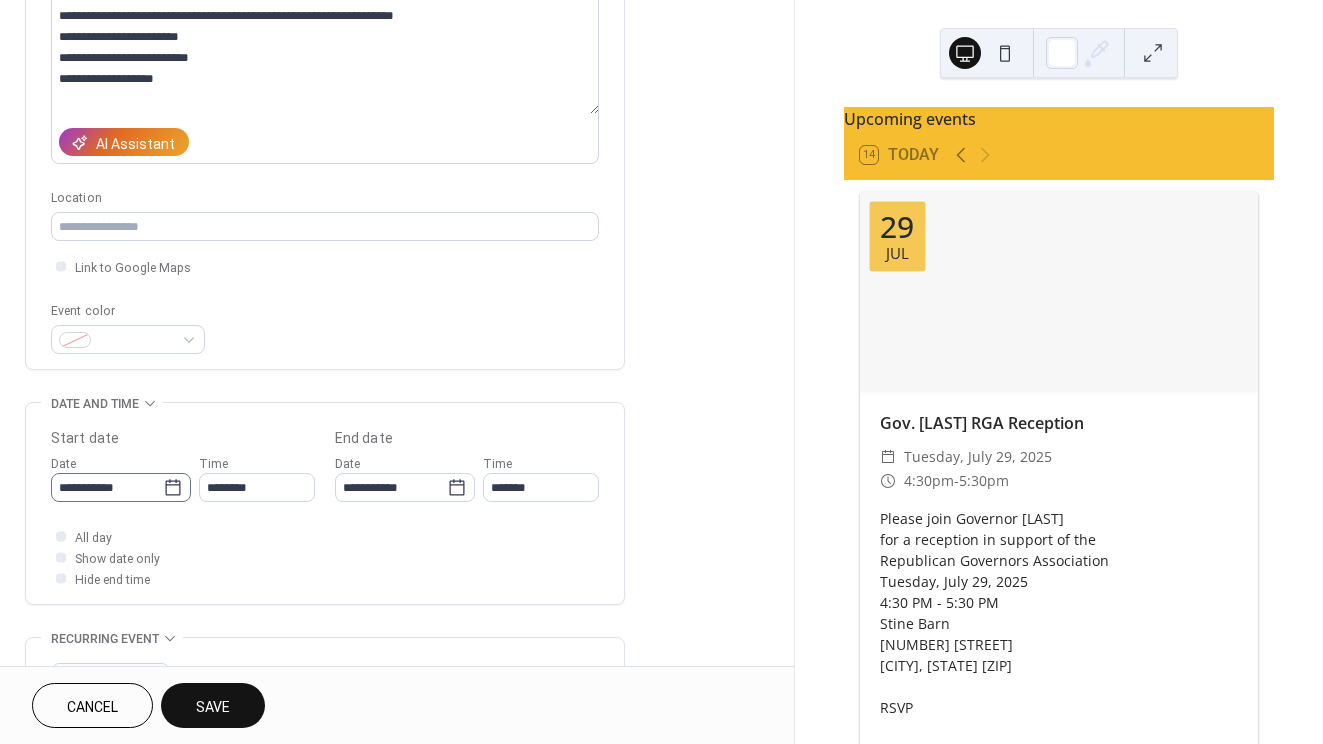 type on "**********" 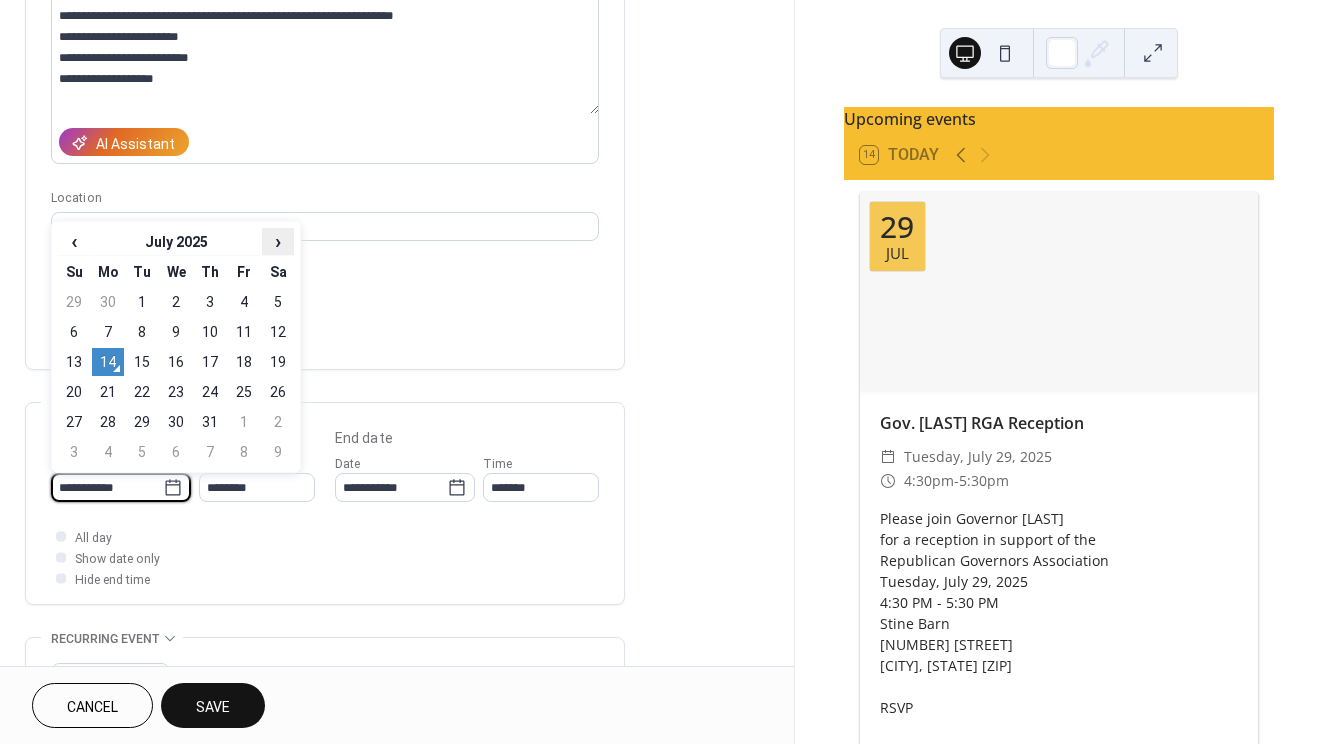 click on "›" at bounding box center [278, 241] 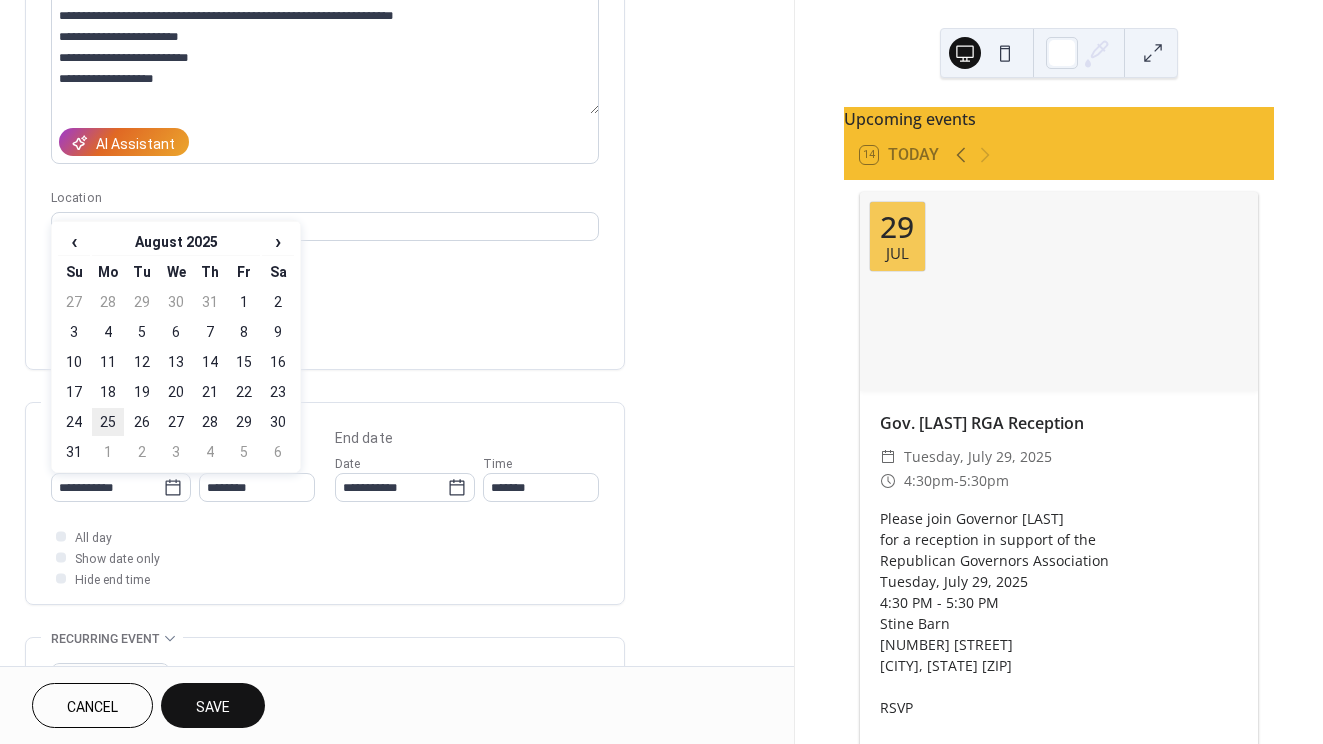click on "25" at bounding box center [108, 422] 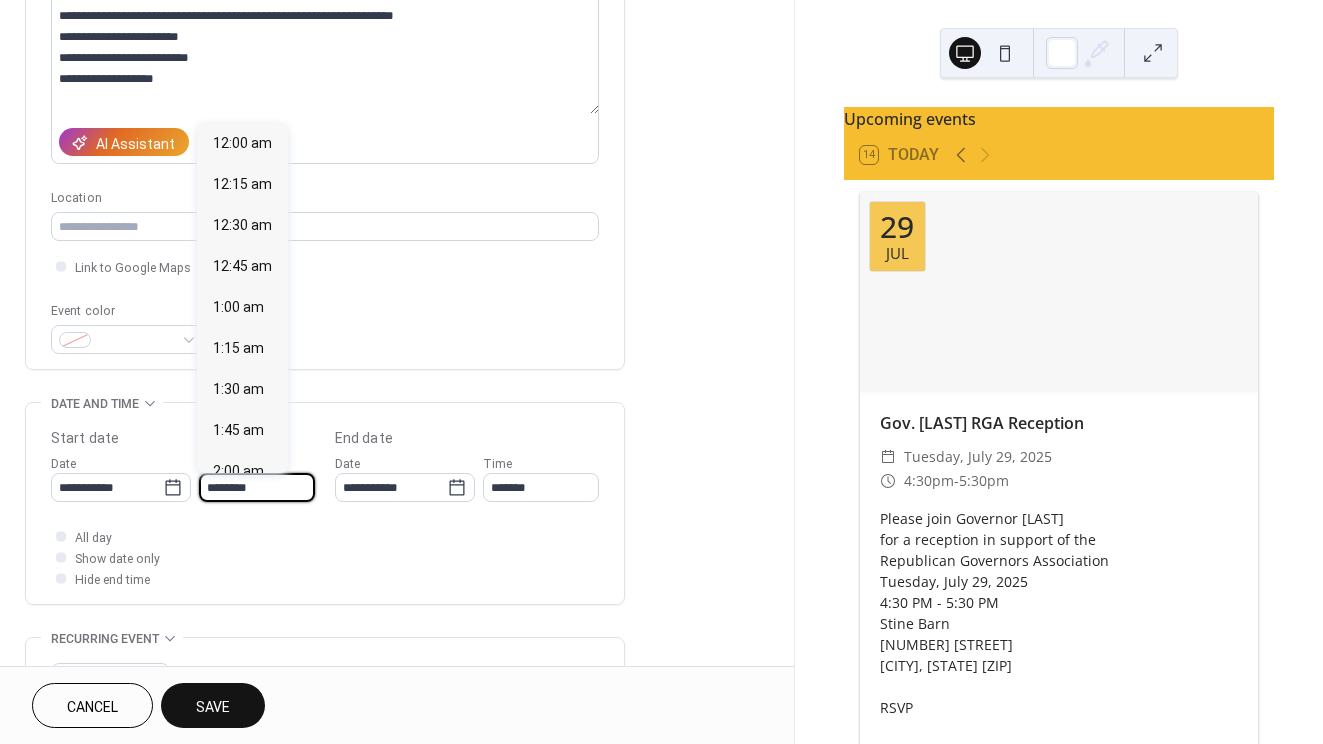 click on "********" at bounding box center [257, 487] 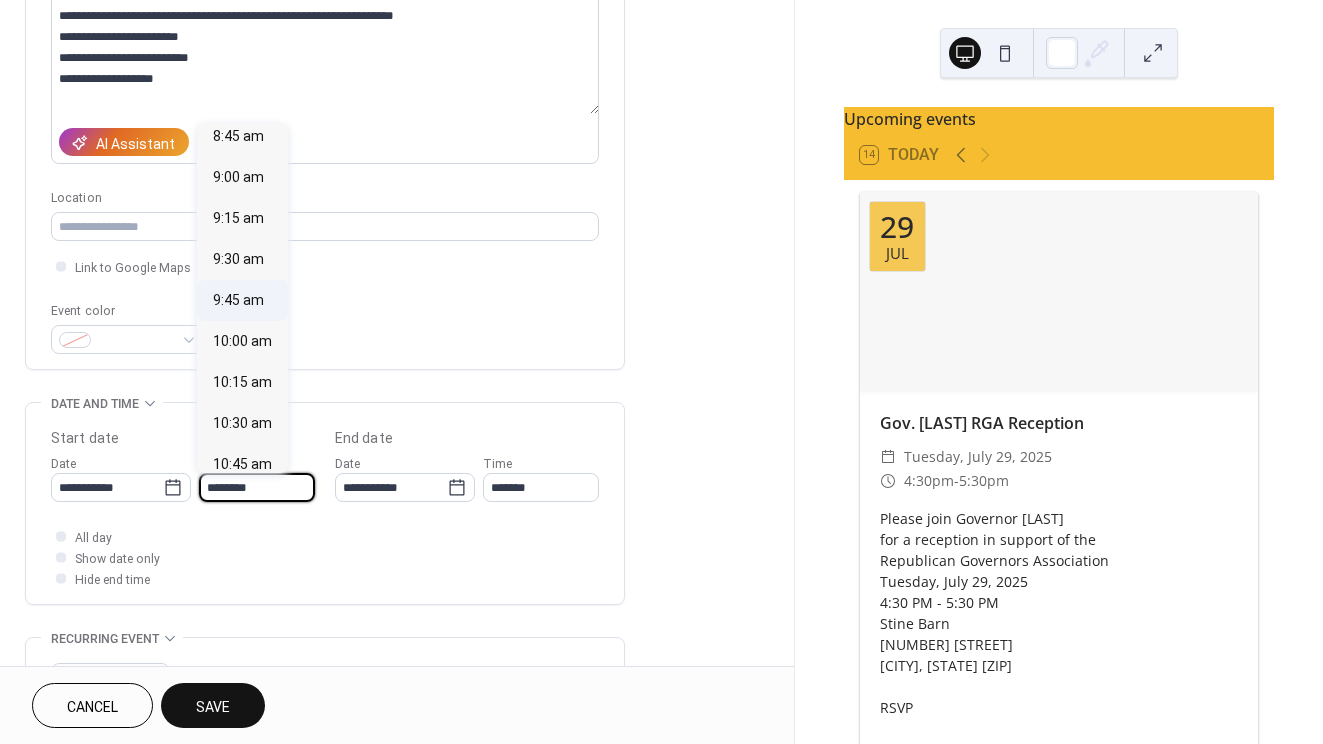 scroll, scrollTop: 1426, scrollLeft: 0, axis: vertical 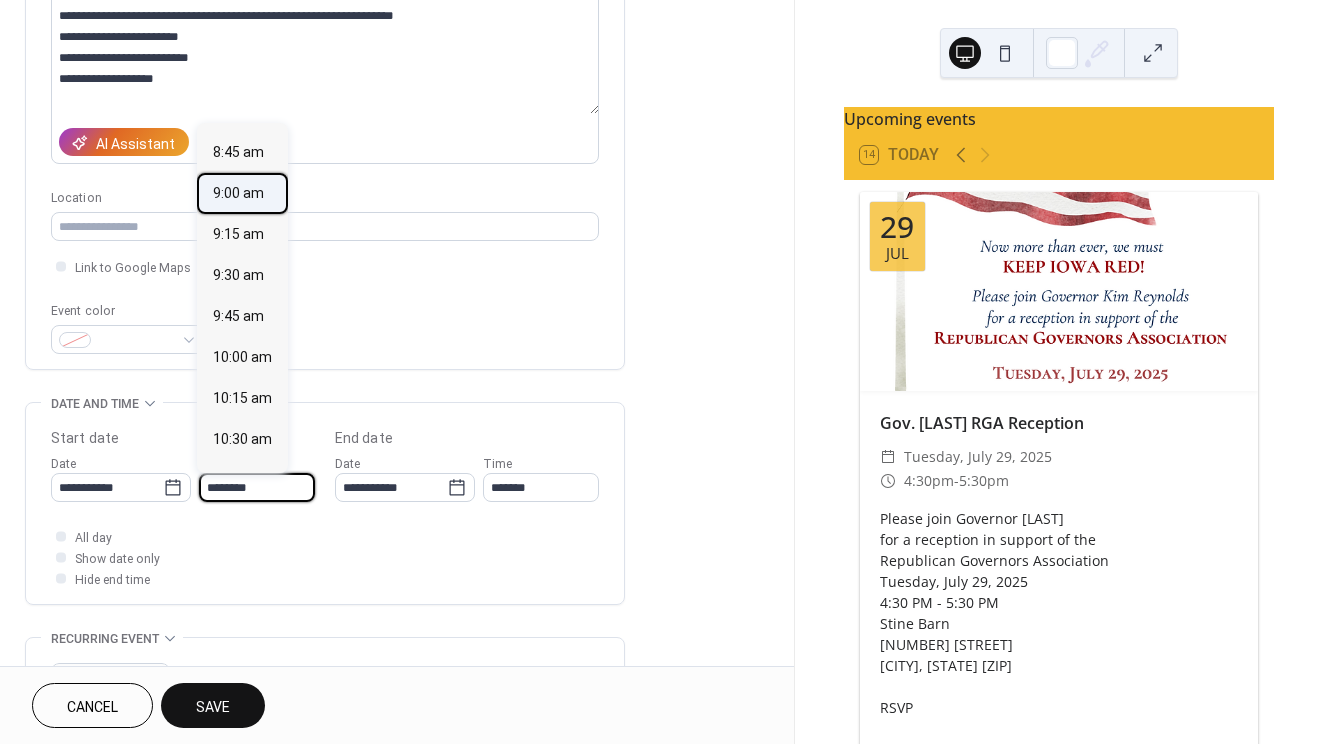 click on "9:00 am" at bounding box center [238, 193] 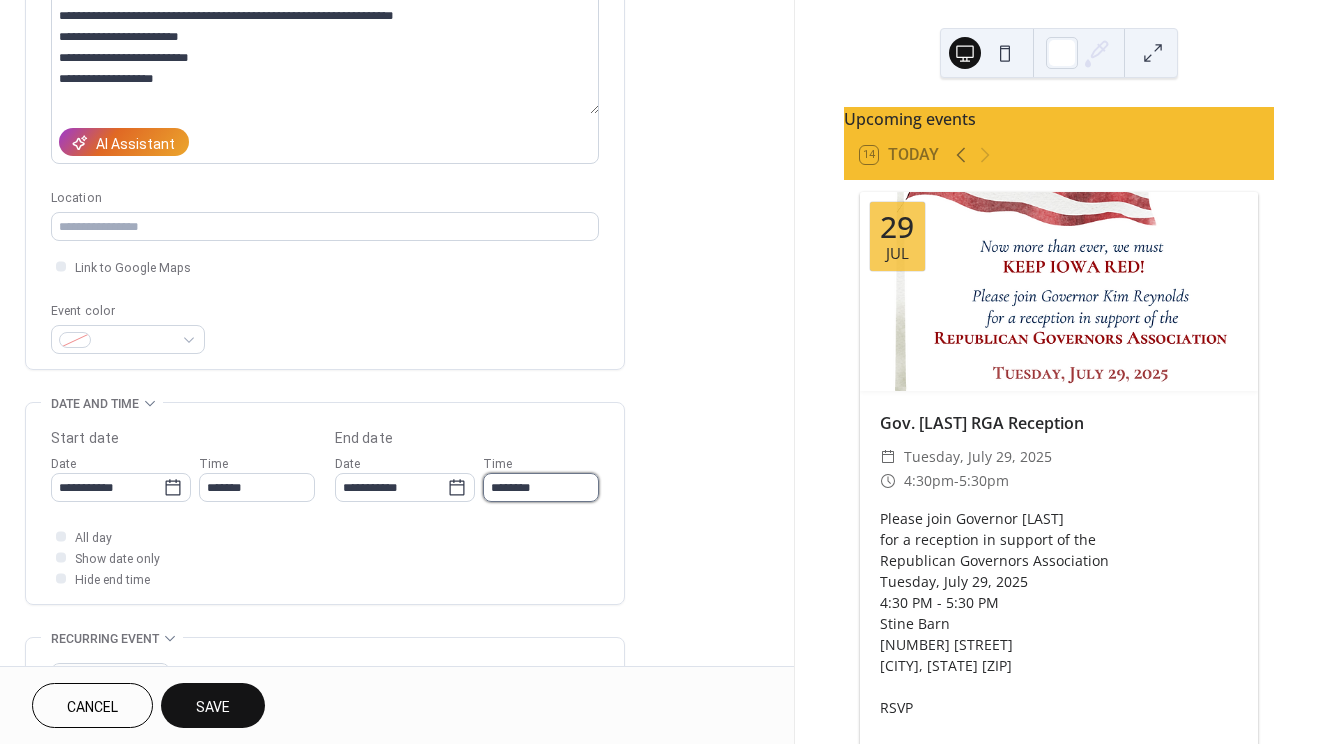 click on "********" at bounding box center (541, 487) 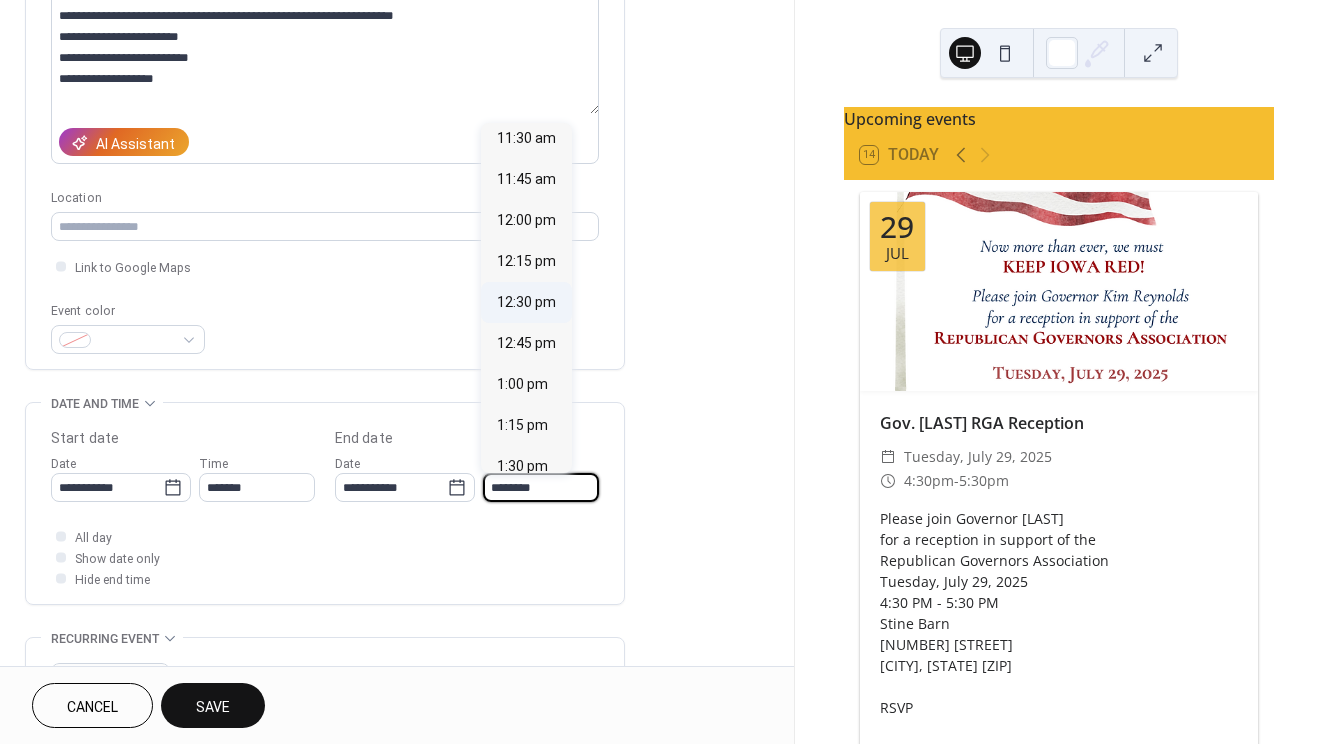 scroll, scrollTop: 380, scrollLeft: 0, axis: vertical 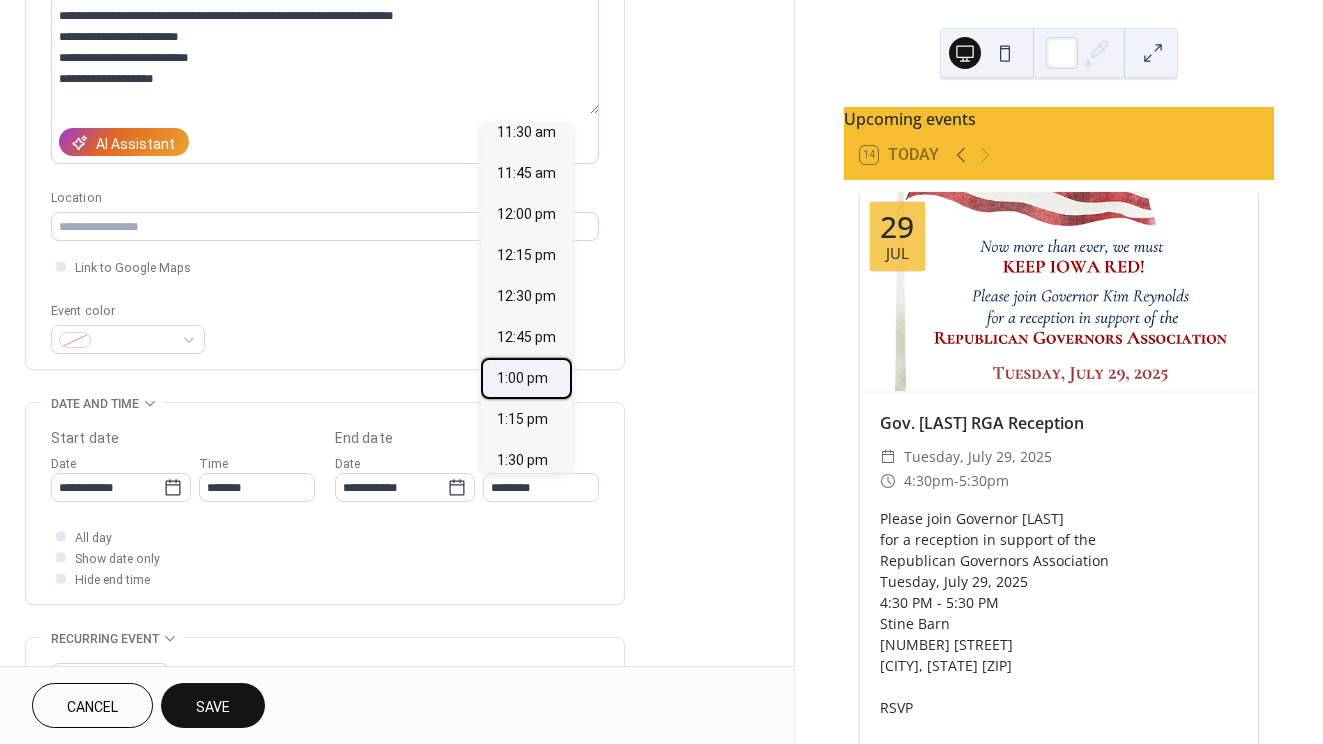 click on "1:00 pm" at bounding box center (522, 378) 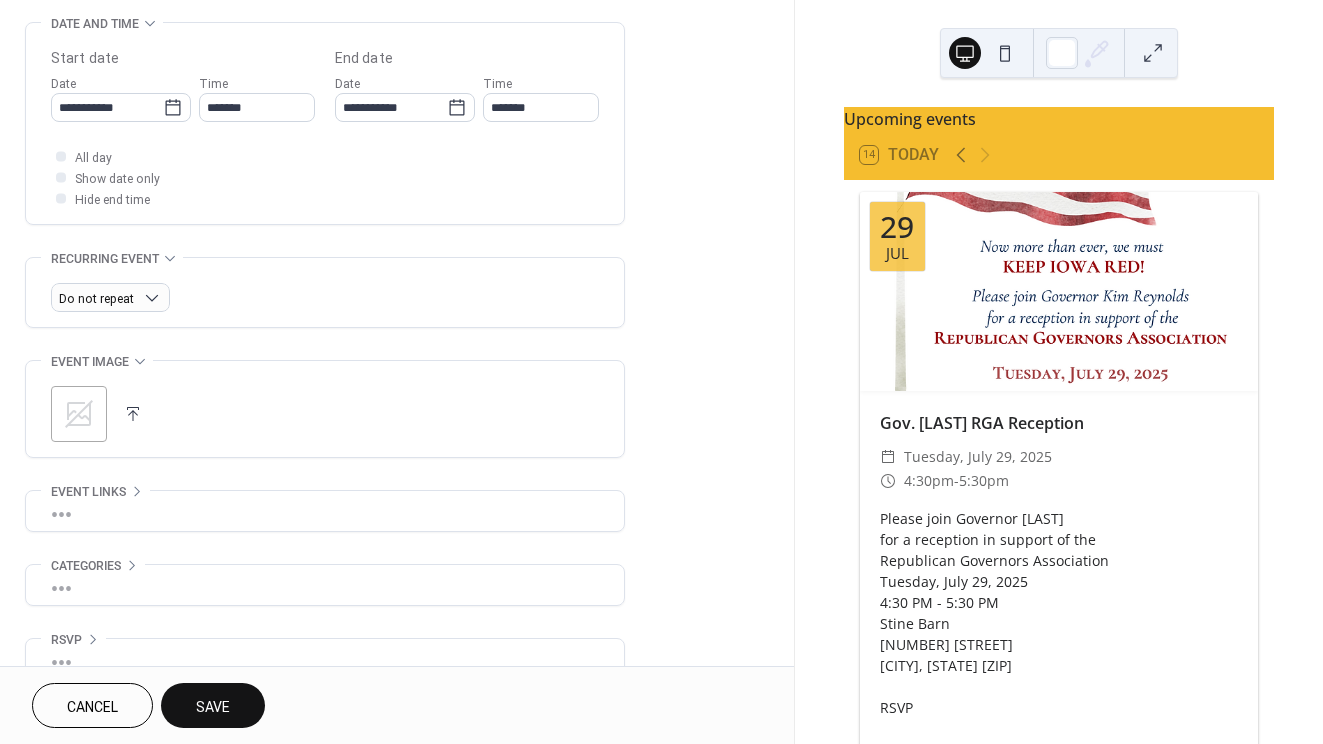 scroll, scrollTop: 658, scrollLeft: 0, axis: vertical 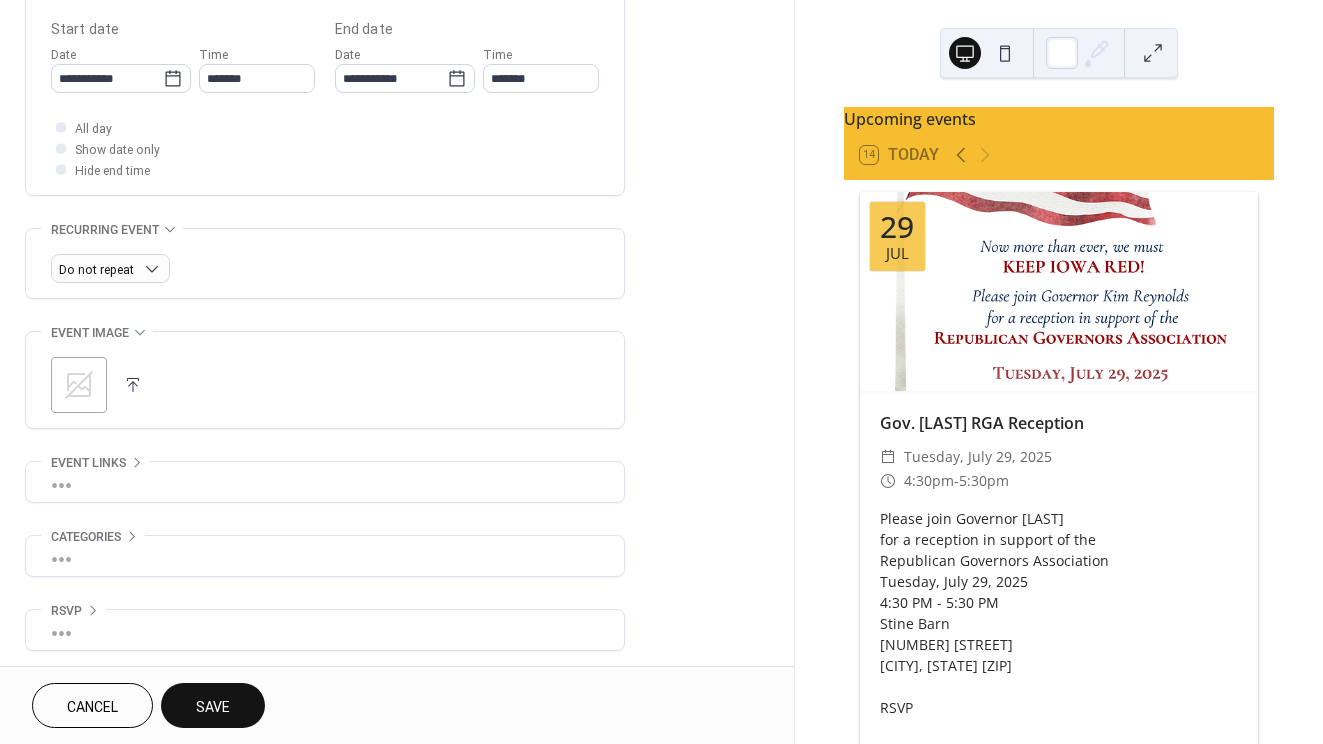click on "•••" at bounding box center (325, 482) 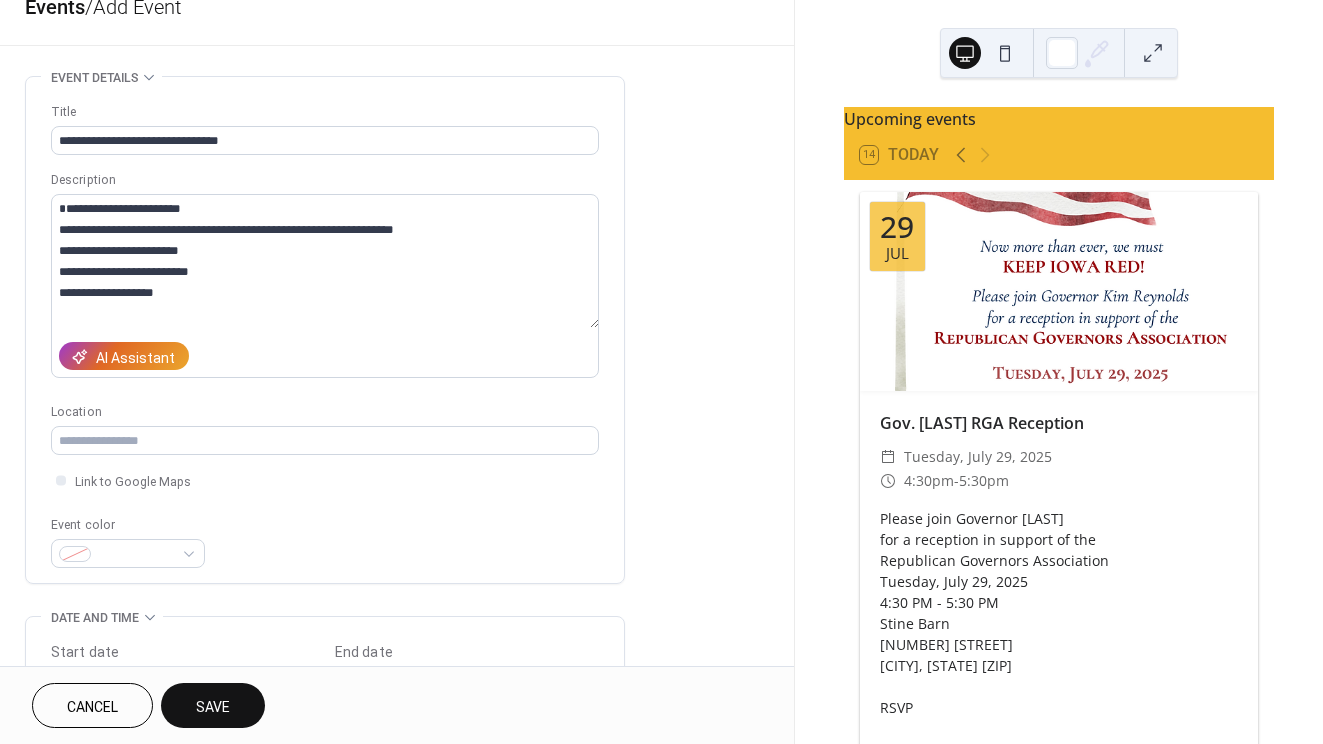 scroll, scrollTop: 38, scrollLeft: 0, axis: vertical 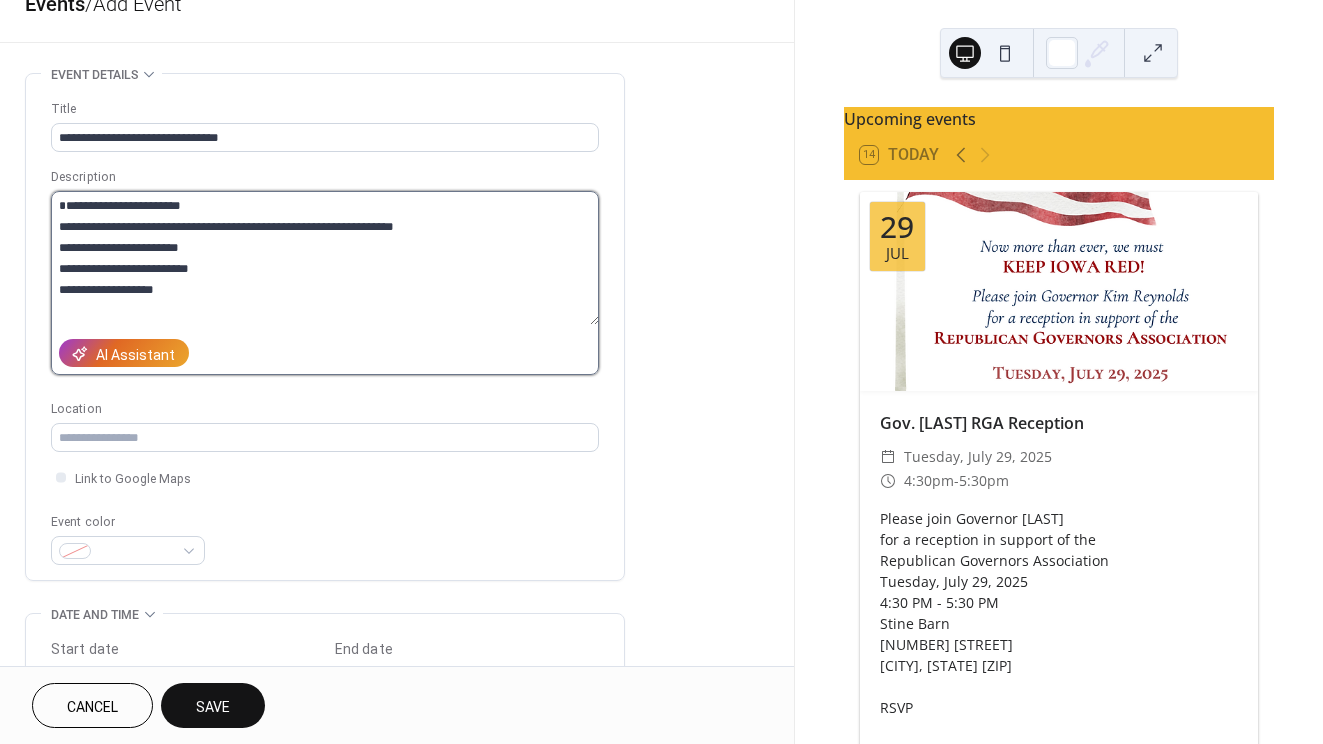 click on "**********" at bounding box center [325, 258] 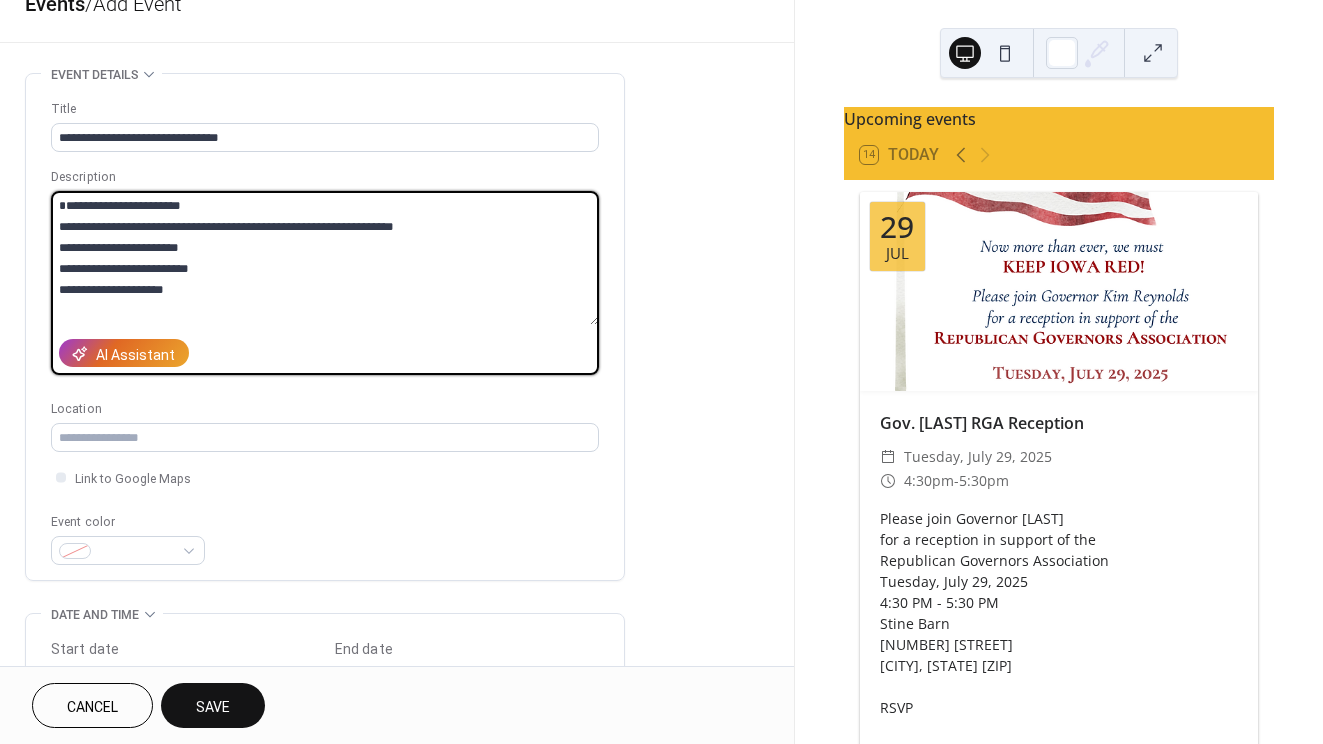 scroll, scrollTop: 34, scrollLeft: 0, axis: vertical 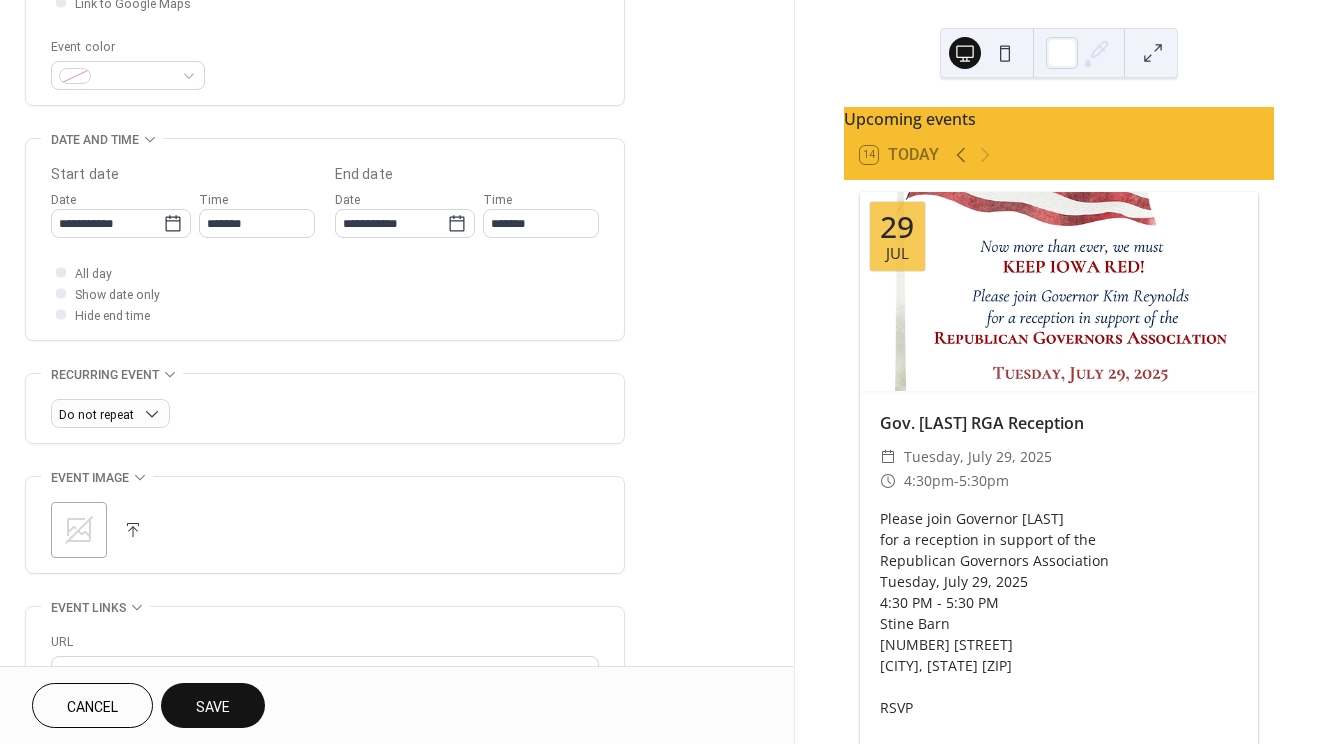 type on "**********" 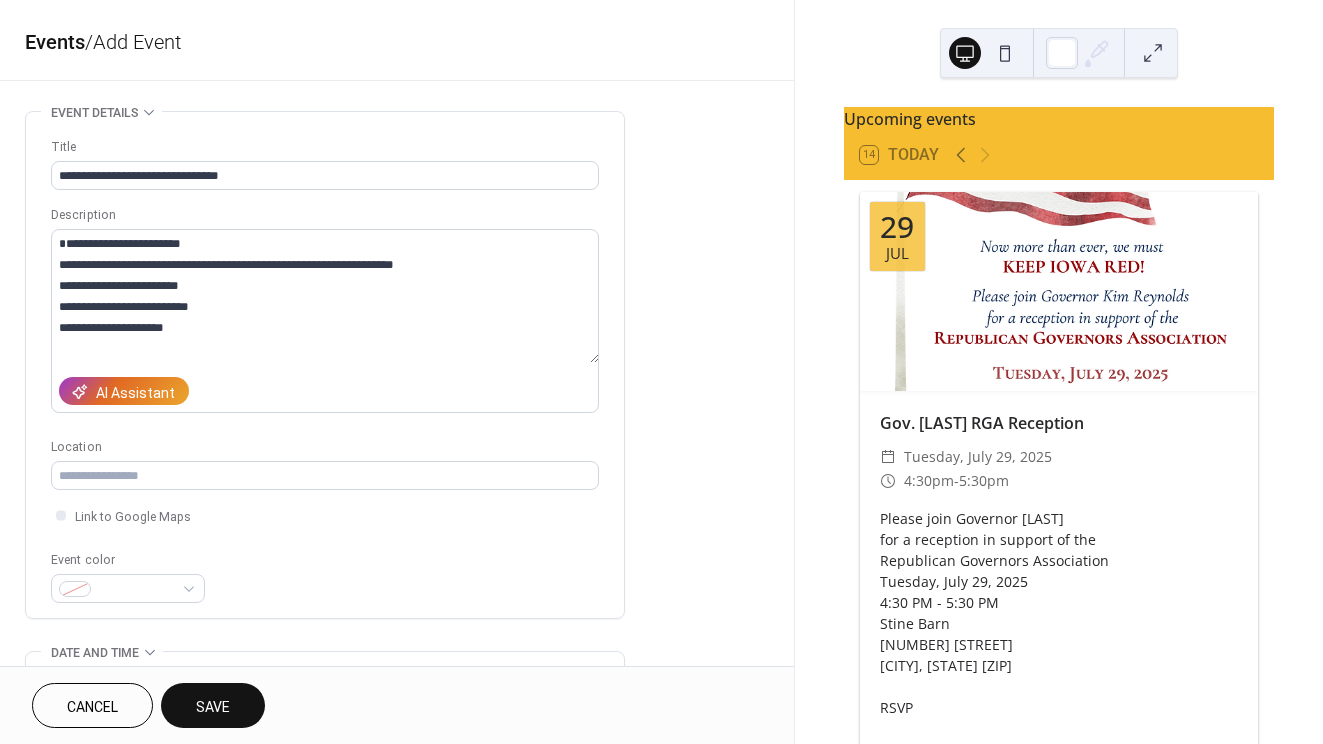 scroll, scrollTop: 0, scrollLeft: 0, axis: both 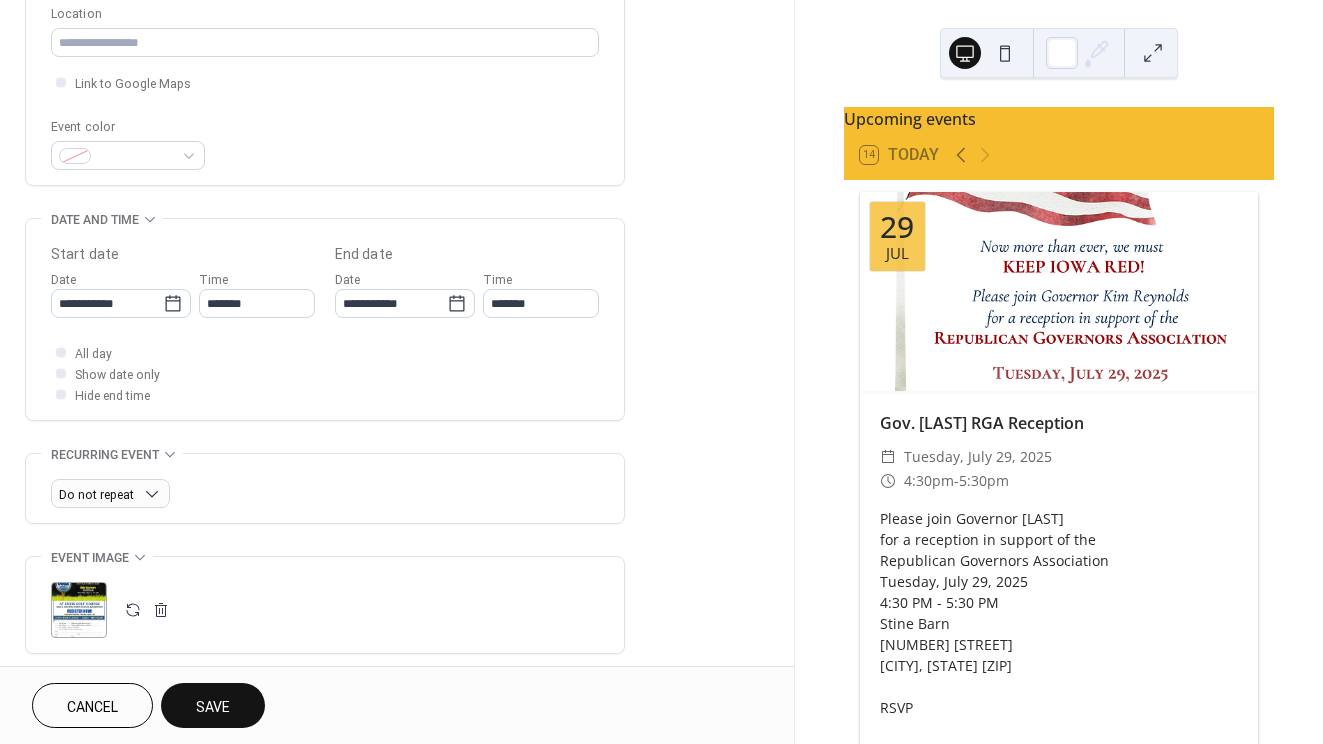 click on "Save" at bounding box center [213, 707] 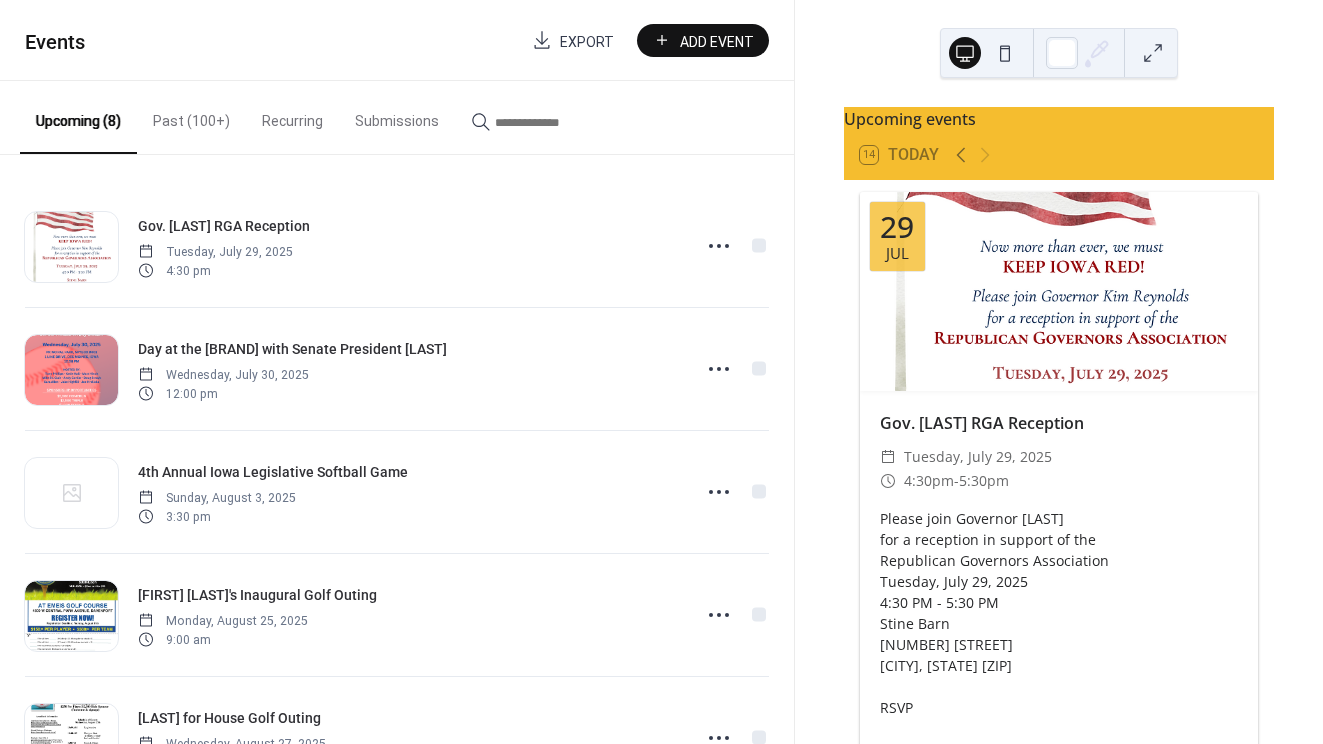 click on "Add Event" at bounding box center (717, 41) 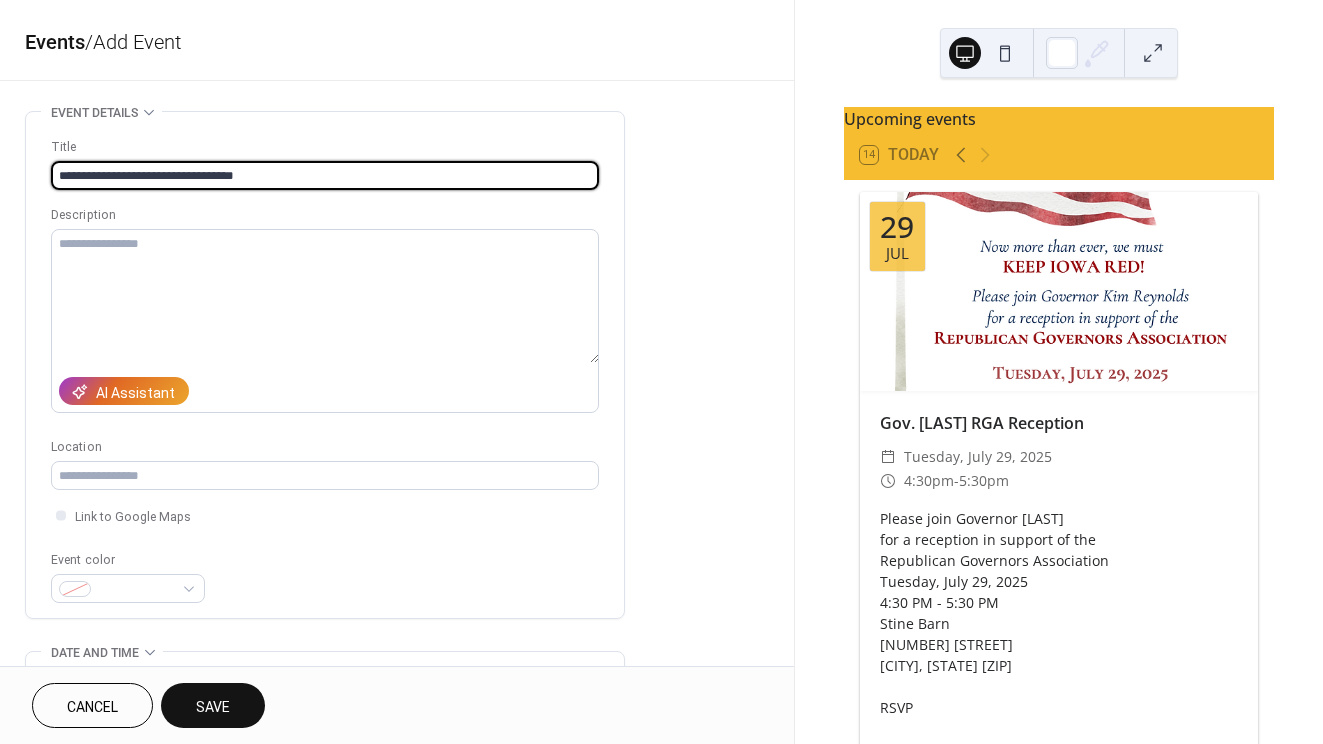 type on "**********" 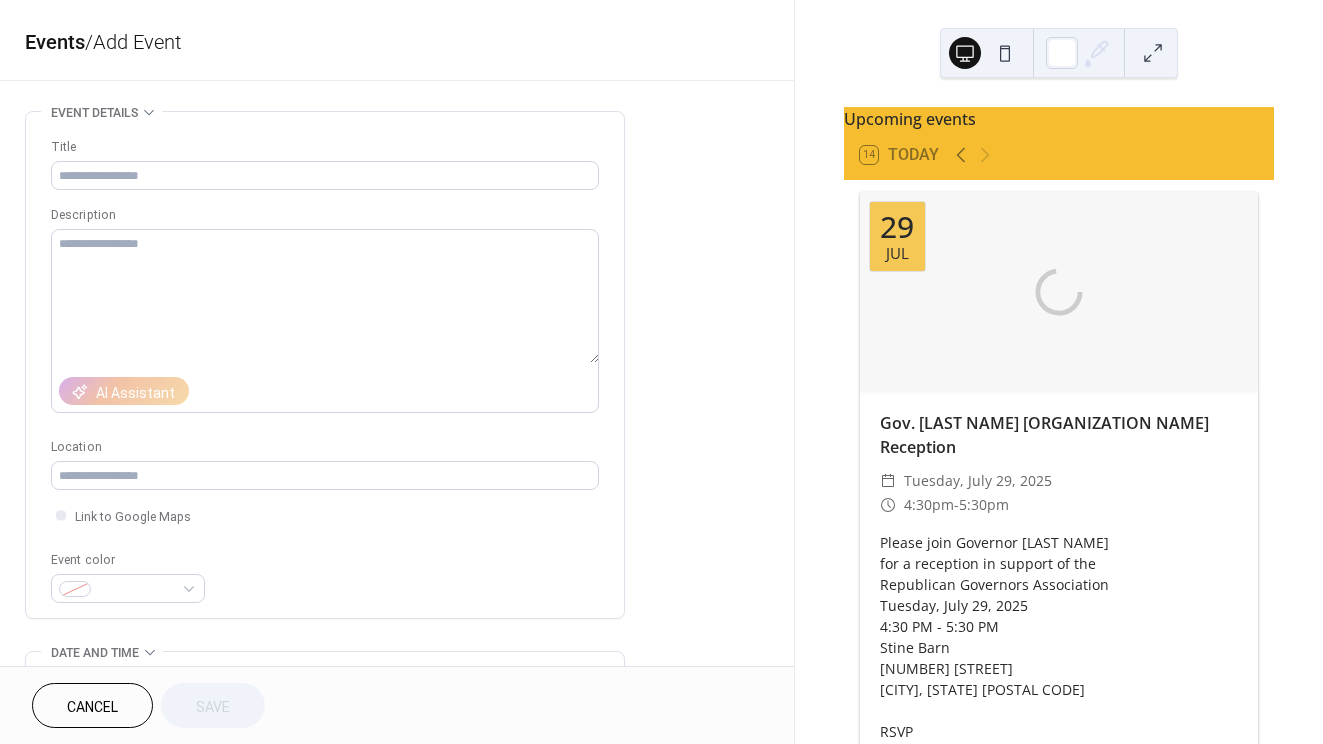 scroll, scrollTop: 0, scrollLeft: 0, axis: both 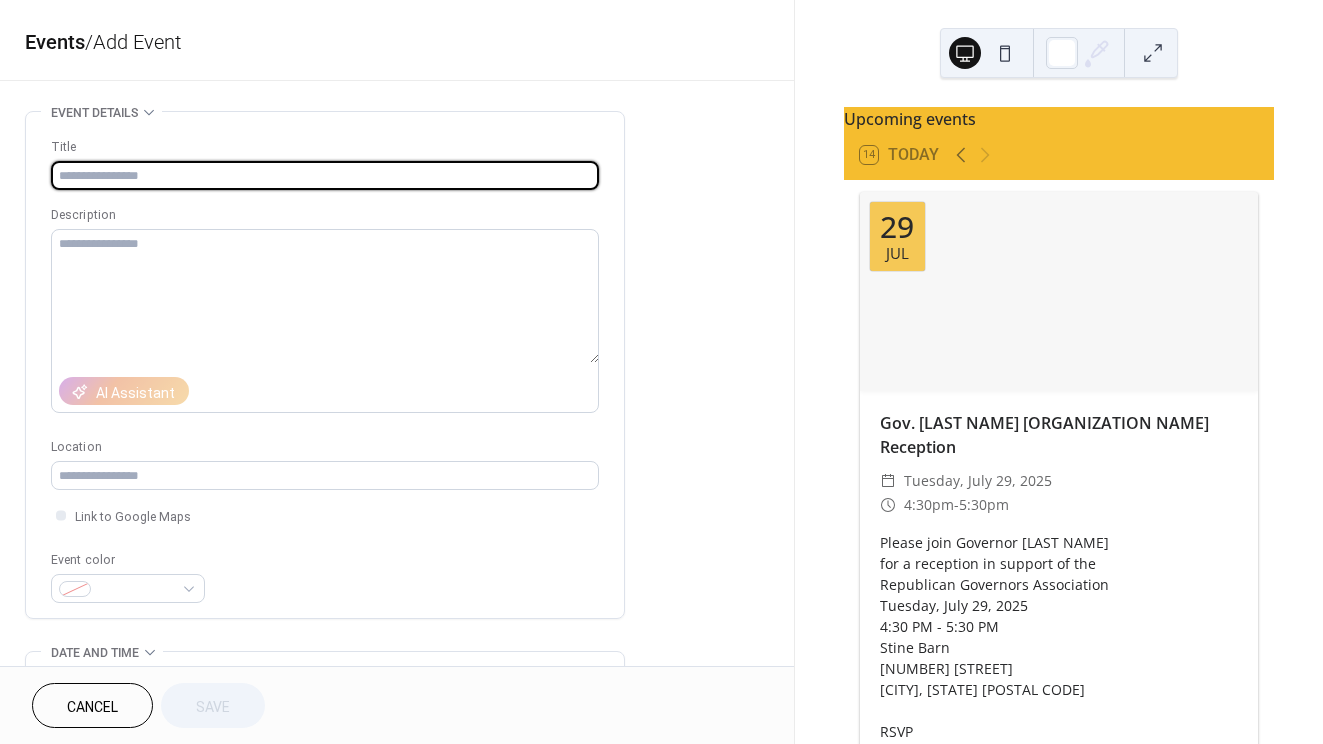 click at bounding box center (325, 175) 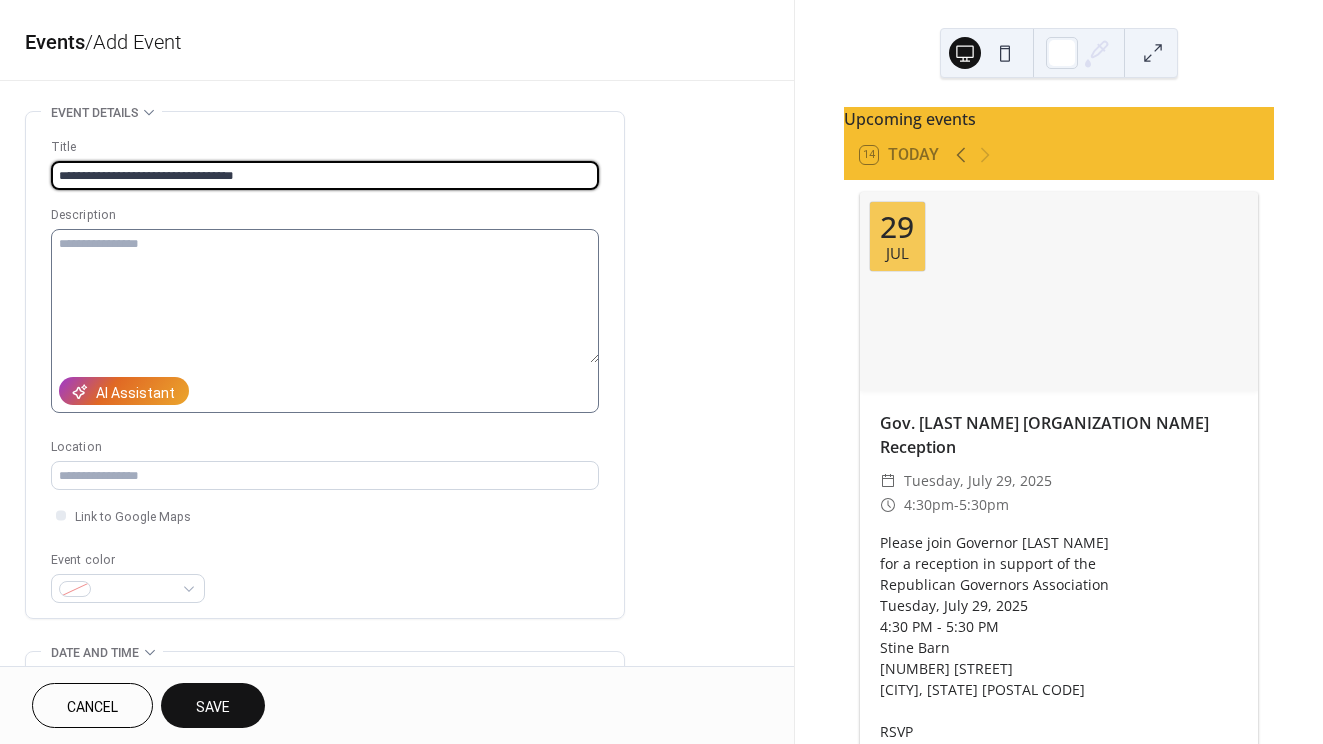 type on "**********" 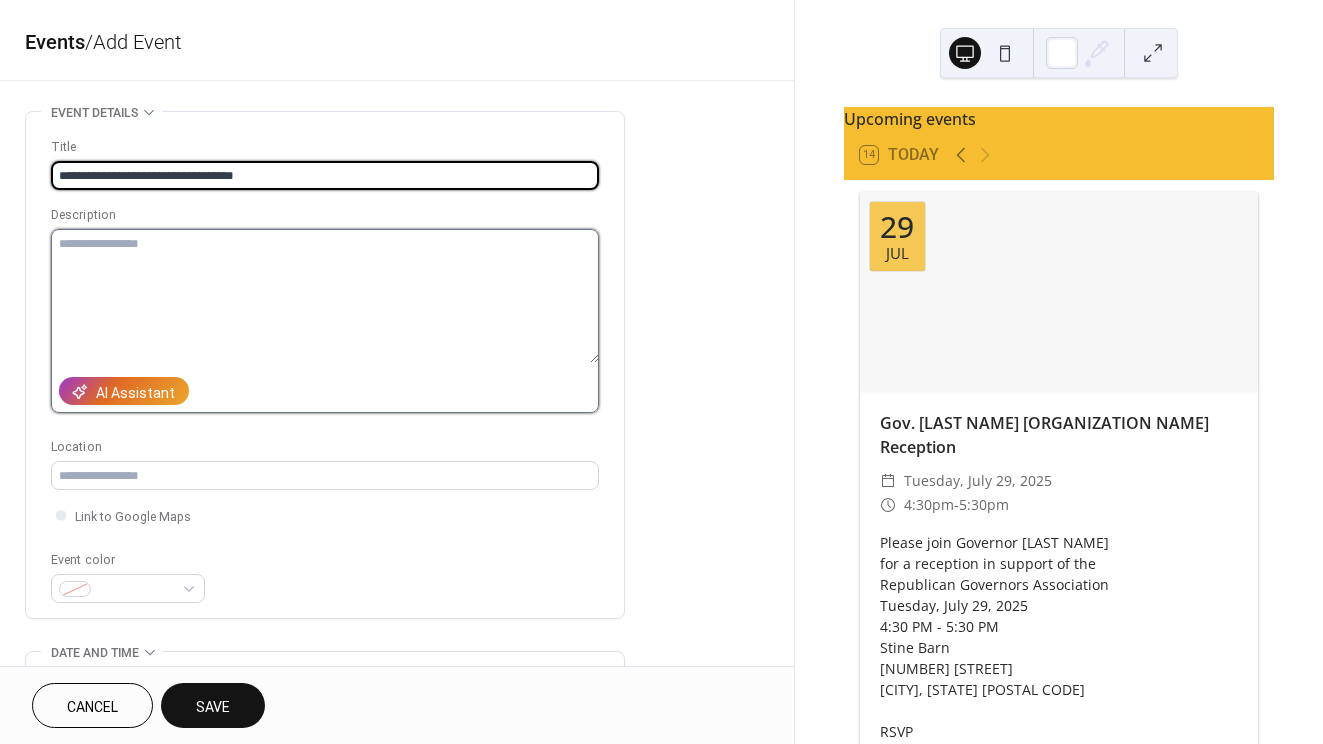 click at bounding box center [325, 296] 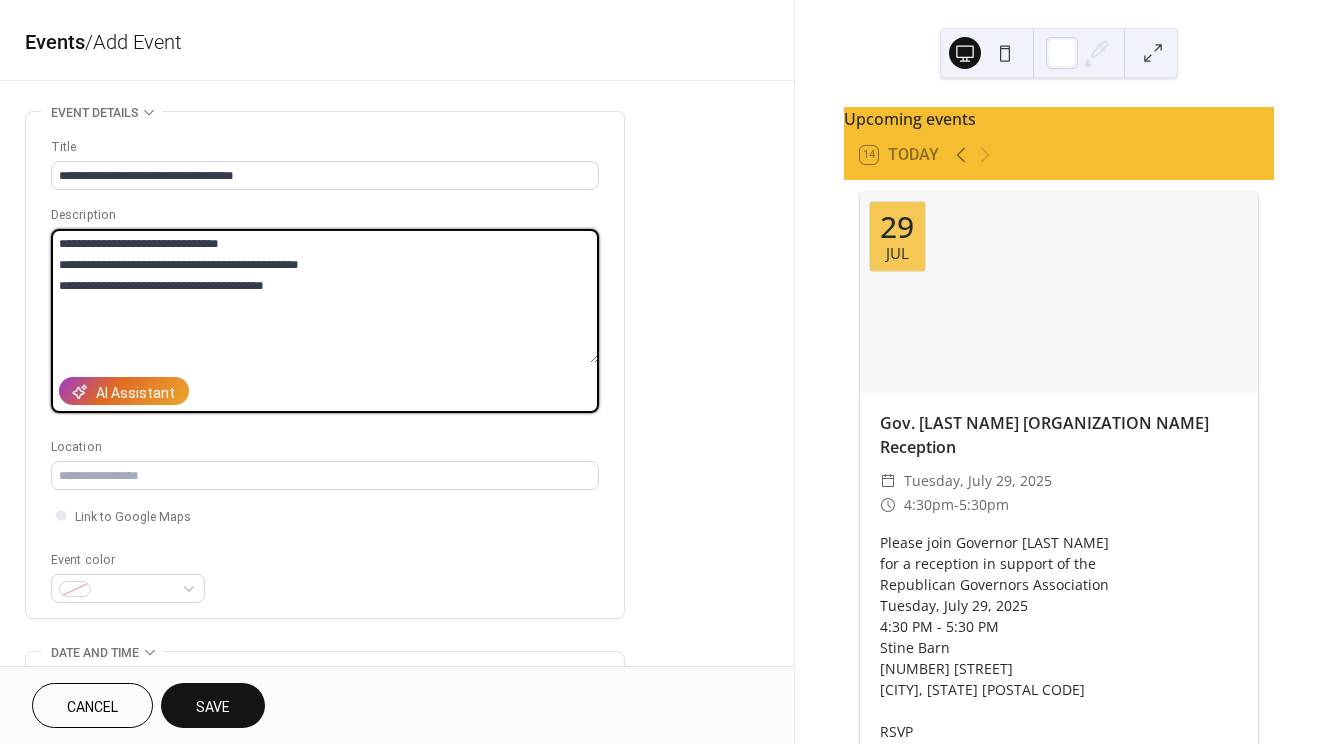 drag, startPoint x: 298, startPoint y: 286, endPoint x: 54, endPoint y: 284, distance: 244.0082 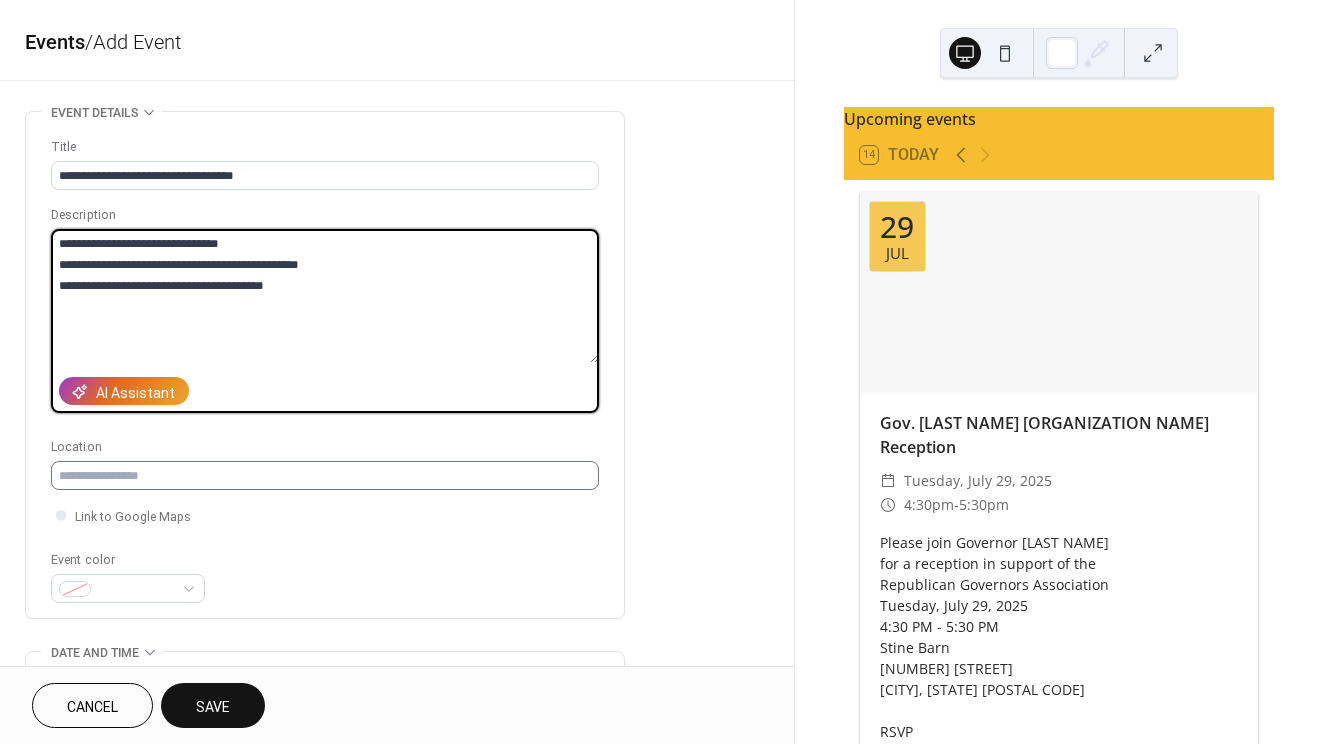 type on "**********" 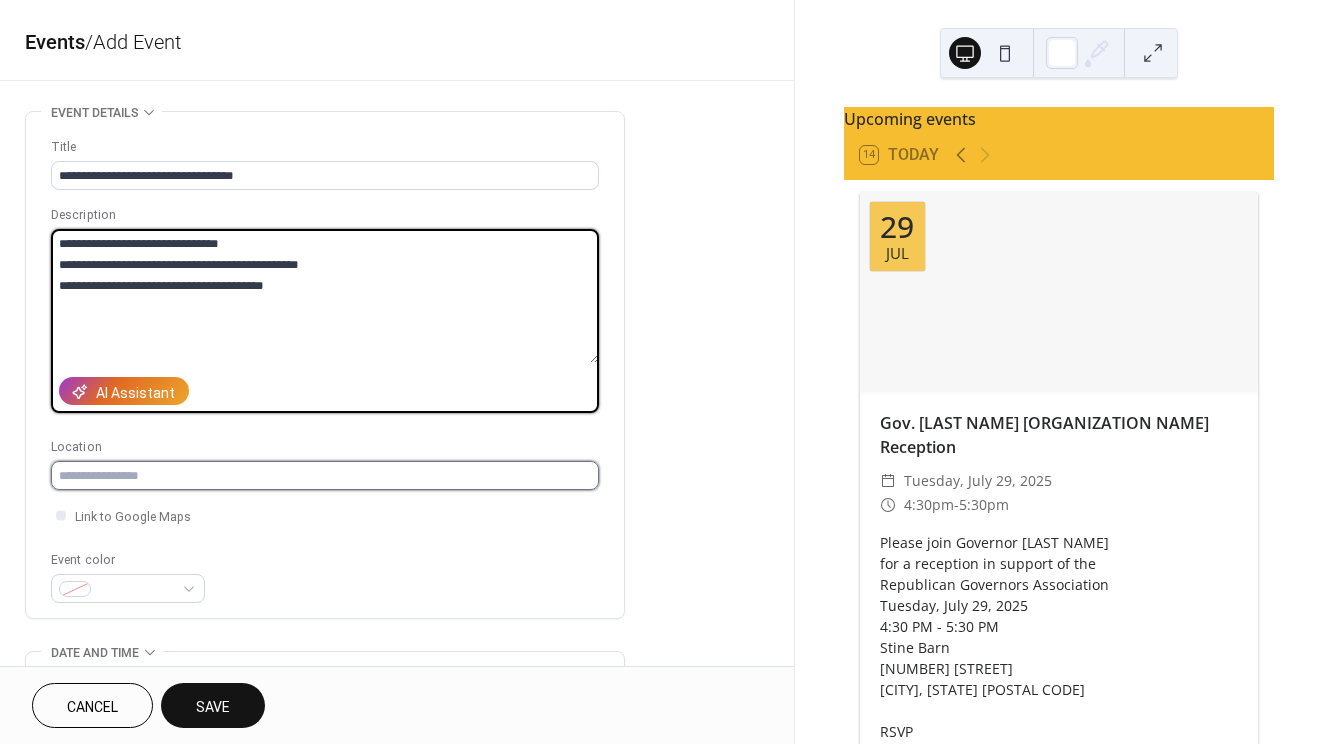 click at bounding box center [325, 475] 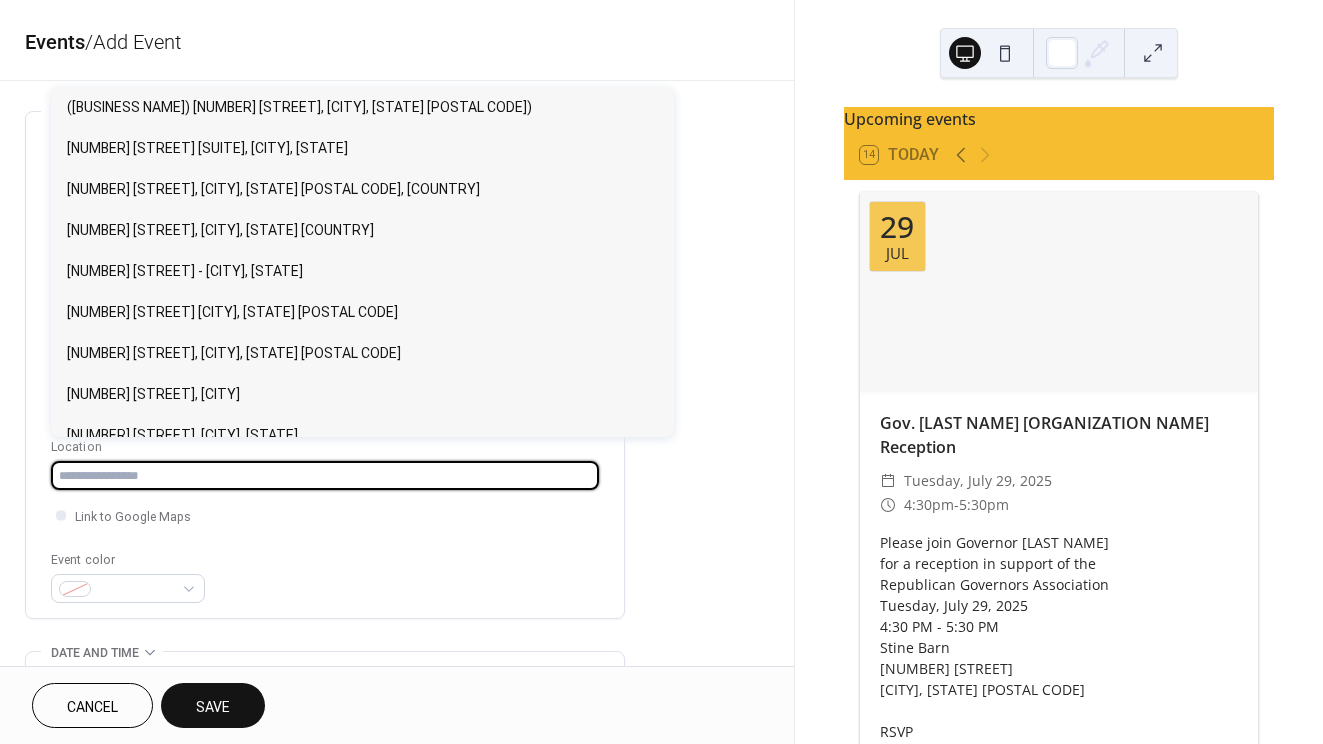 paste on "**********" 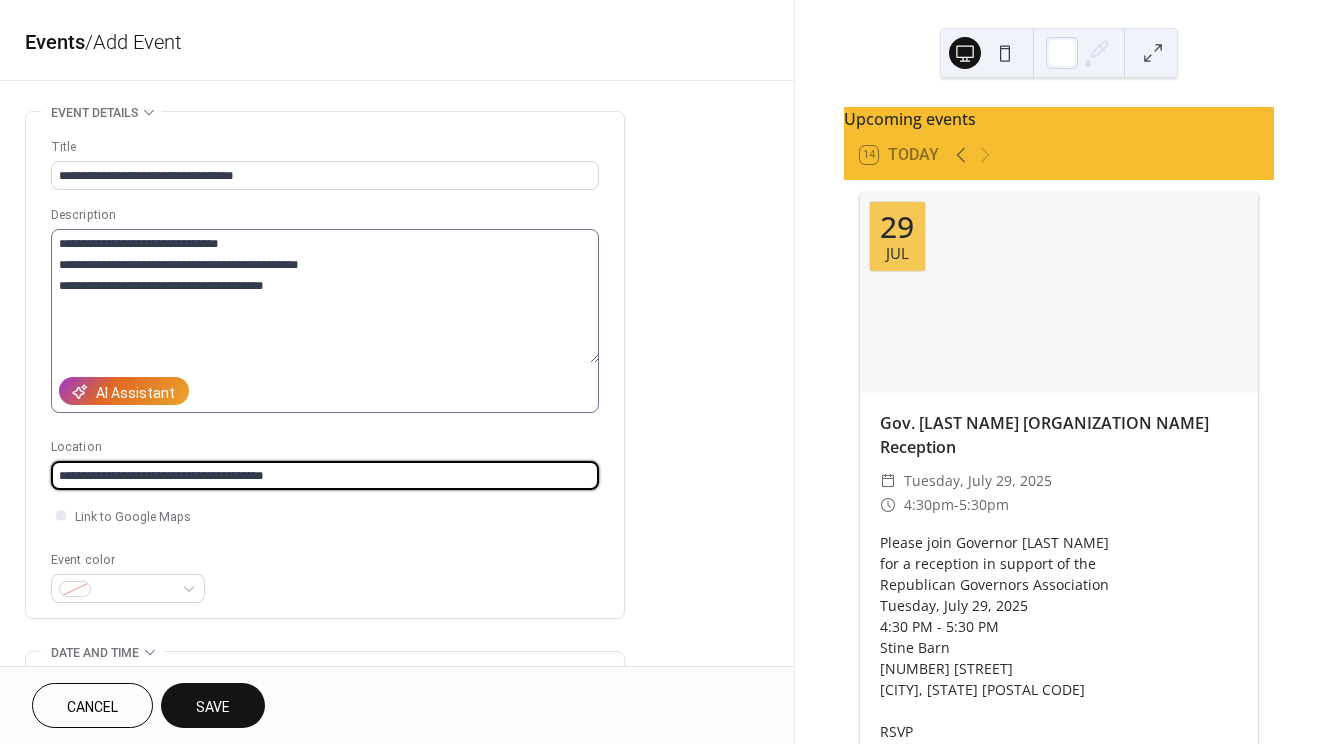 type on "**********" 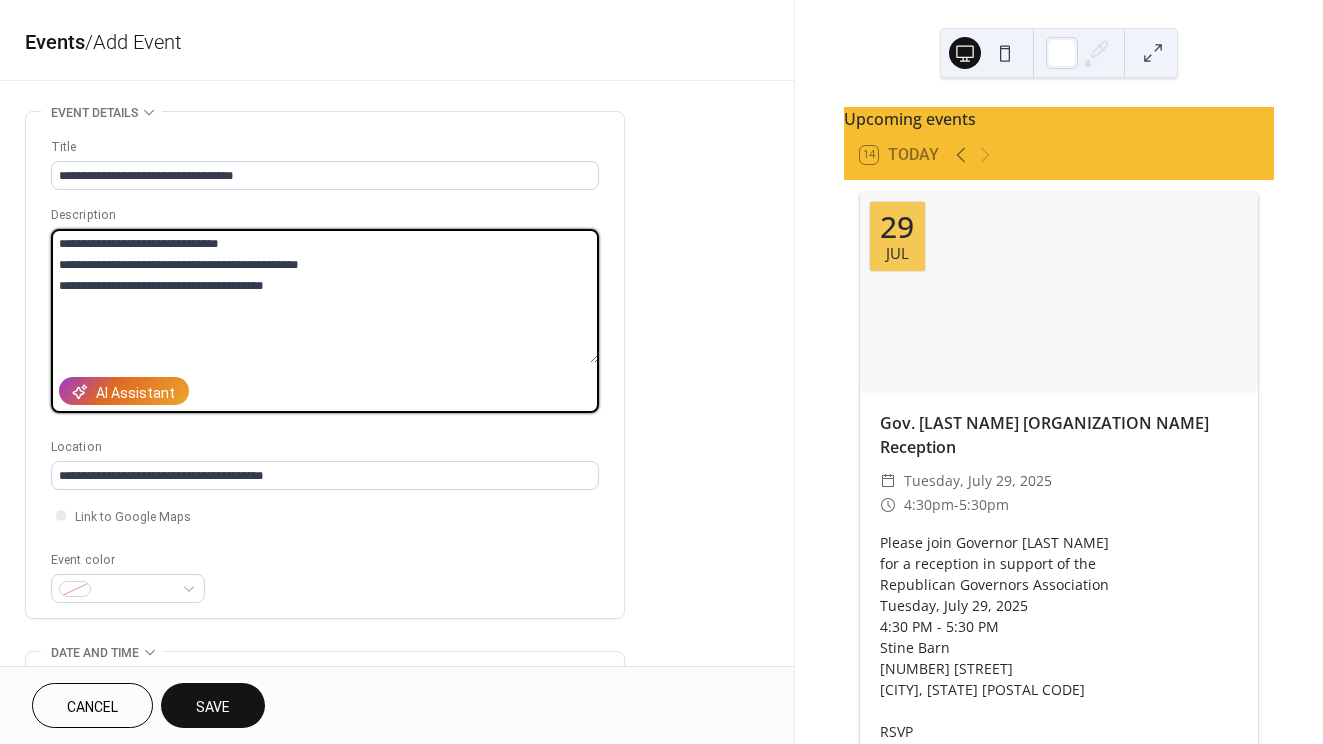 click on "**********" at bounding box center [325, 296] 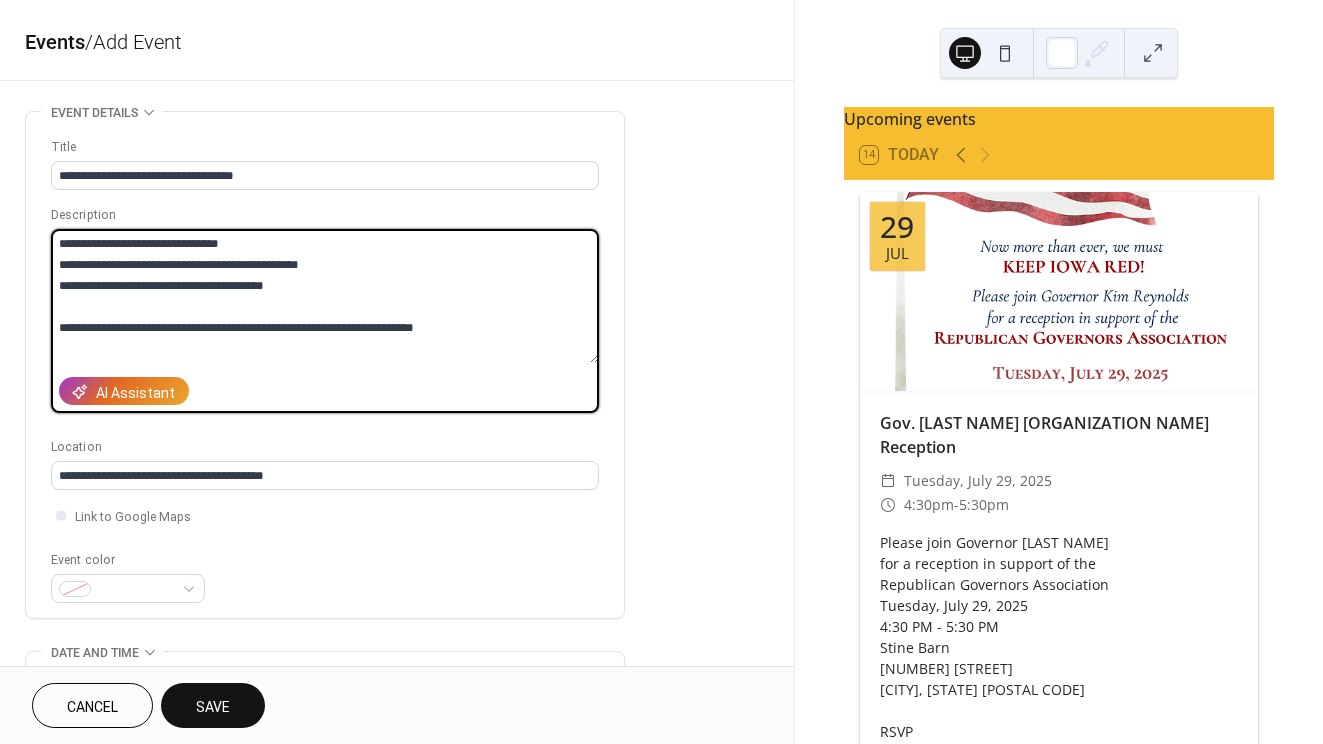 click on "**********" at bounding box center [325, 296] 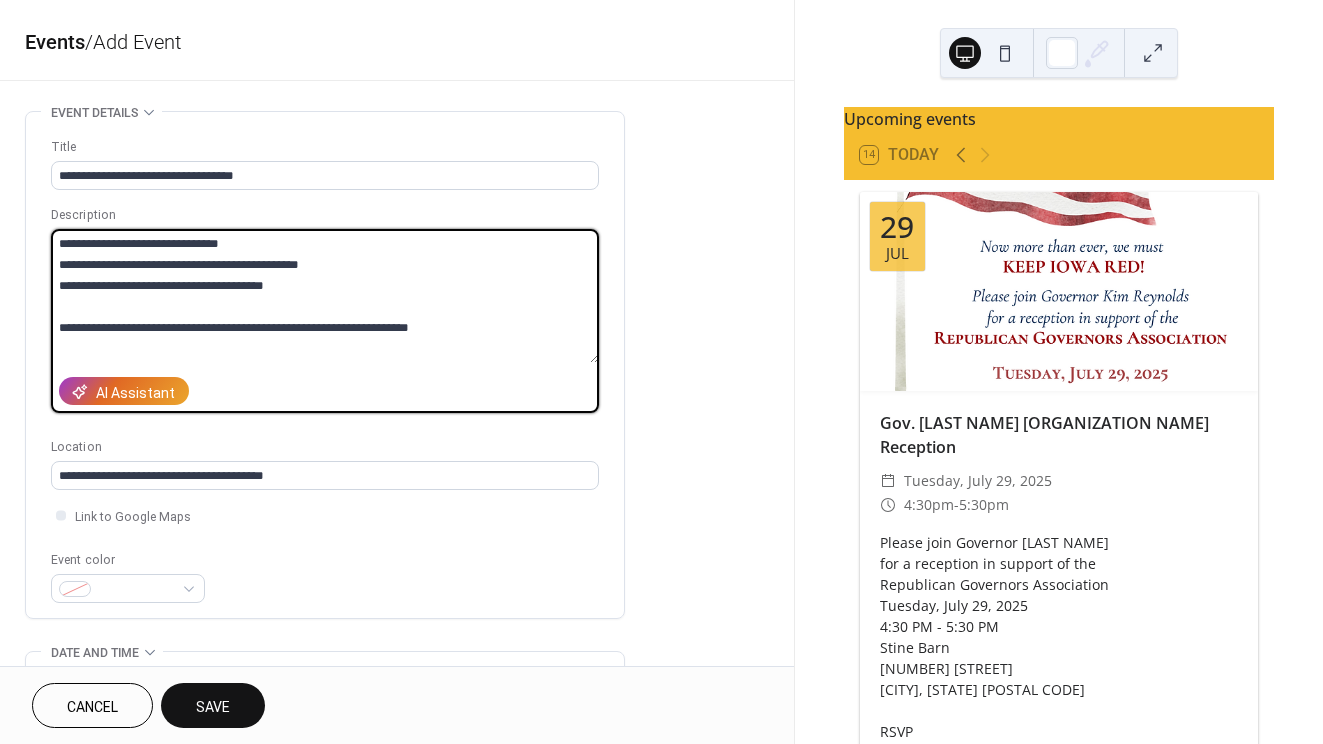 click on "**********" at bounding box center (325, 296) 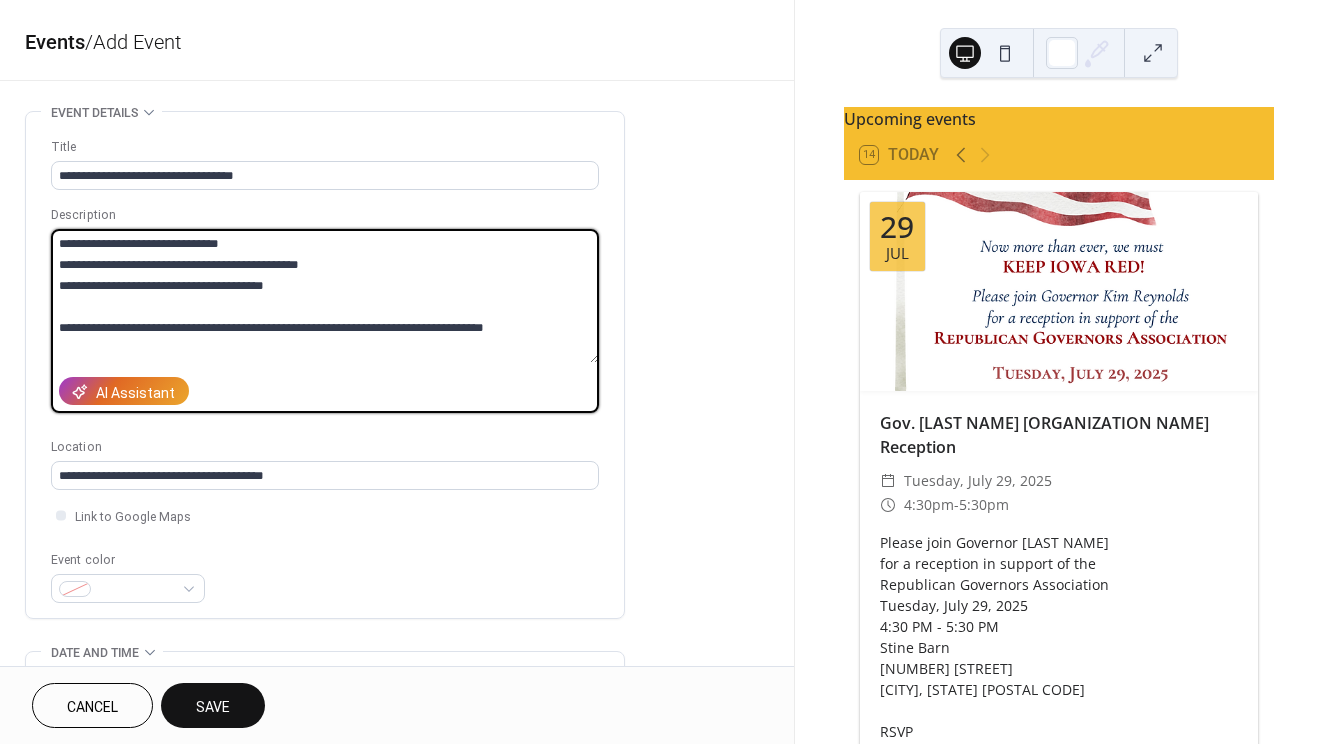 click on "**********" at bounding box center [325, 296] 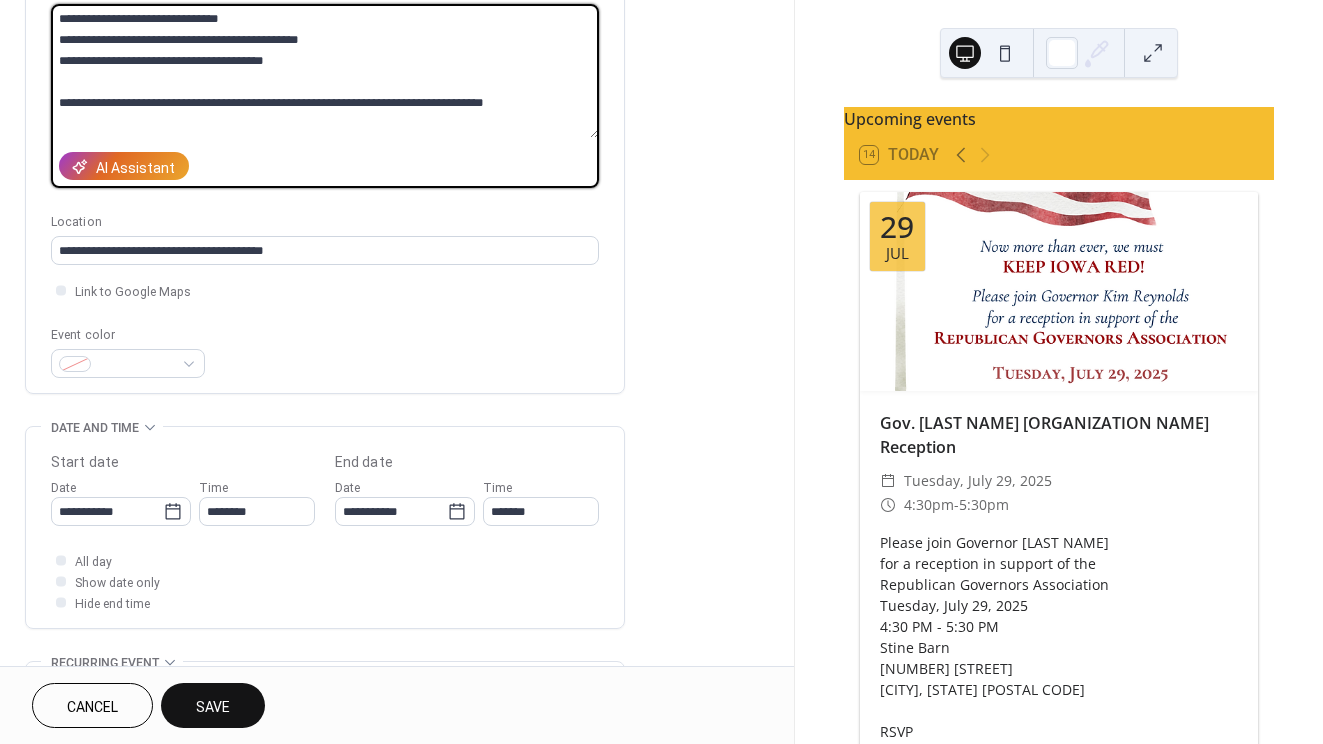 scroll, scrollTop: 240, scrollLeft: 0, axis: vertical 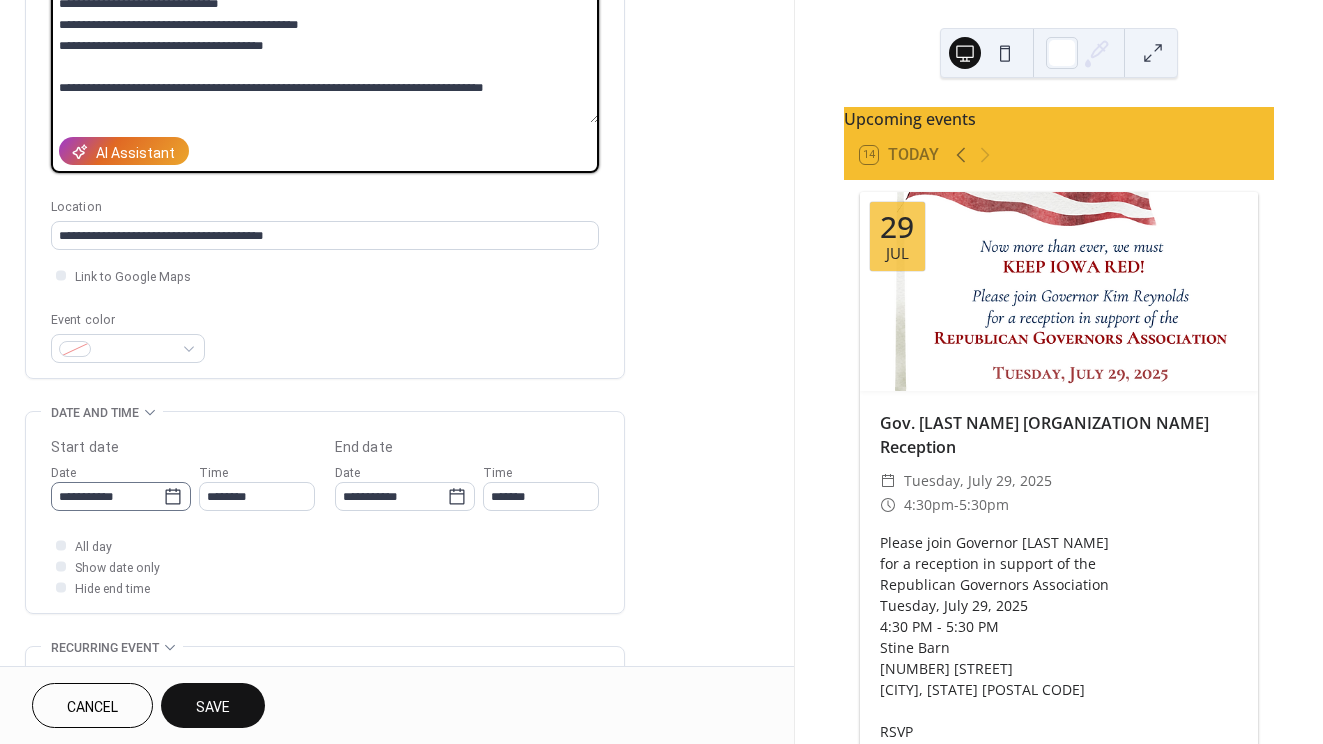 type on "**********" 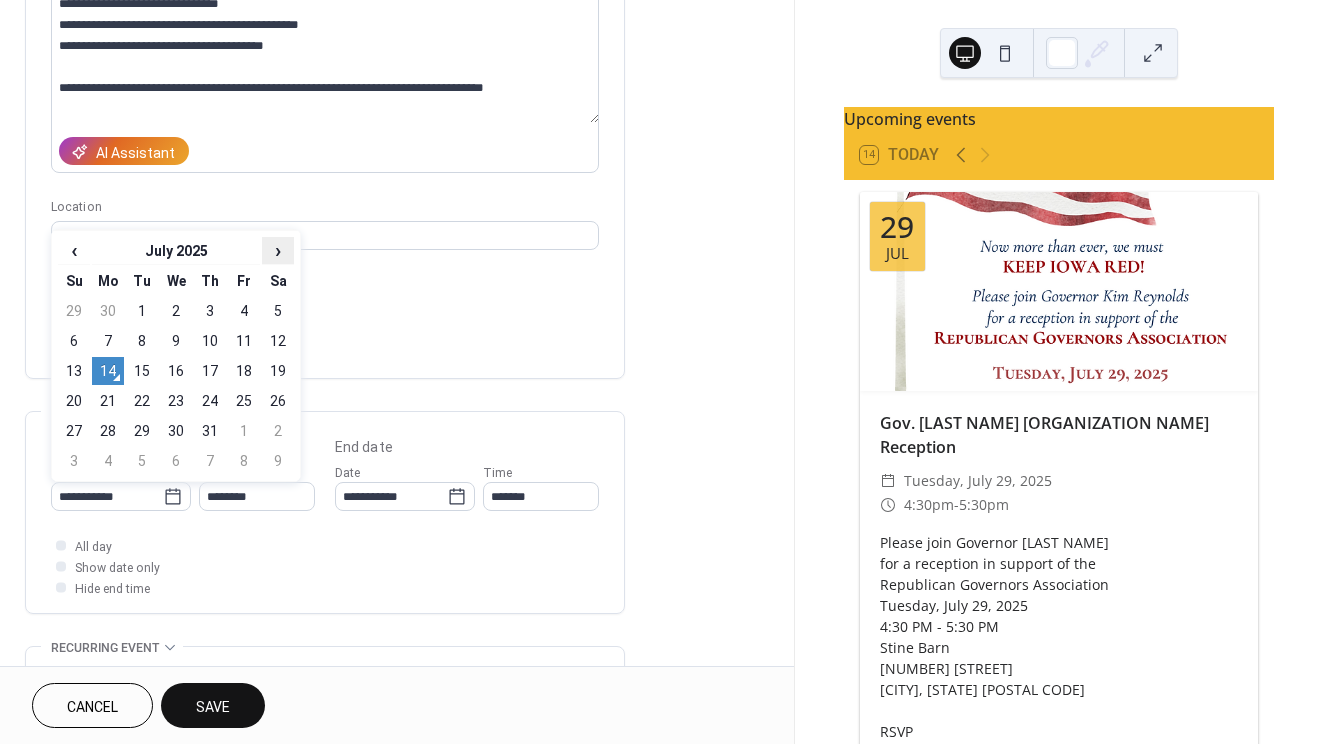 click on "›" at bounding box center (278, 250) 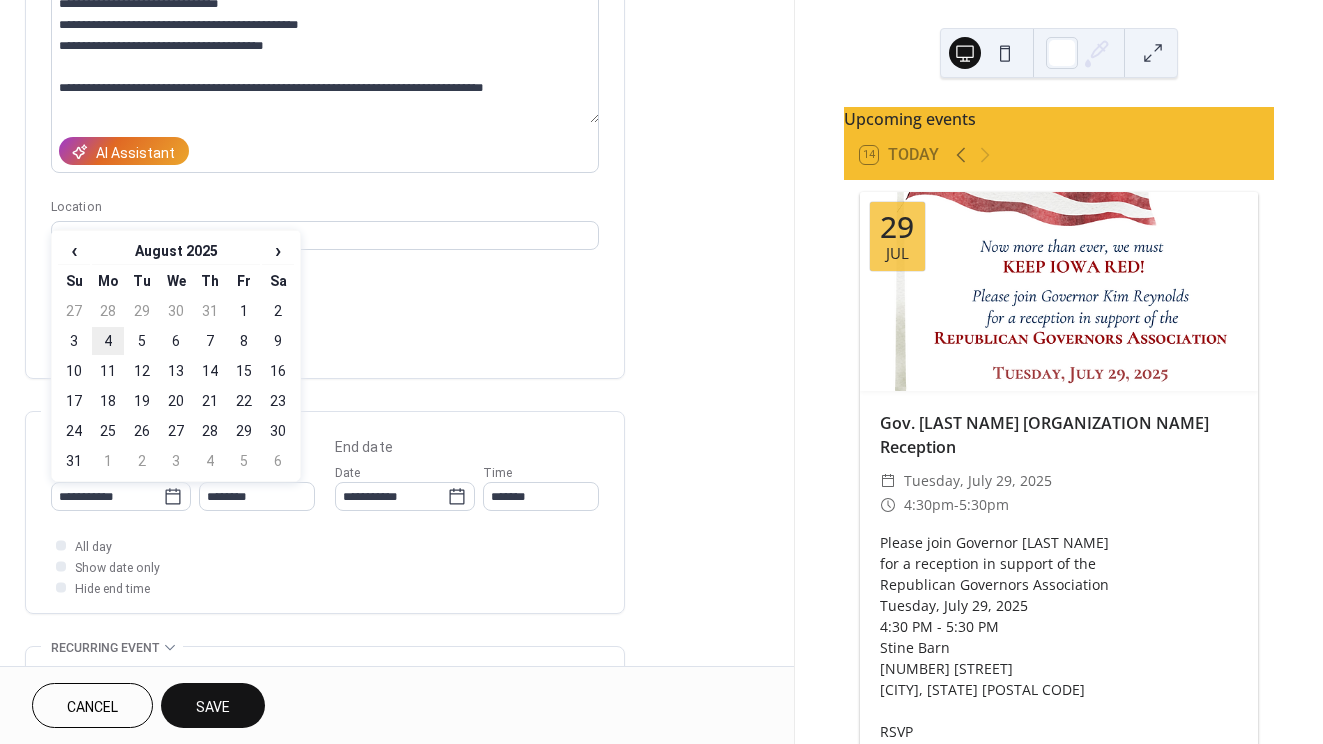 click on "4" at bounding box center [108, 341] 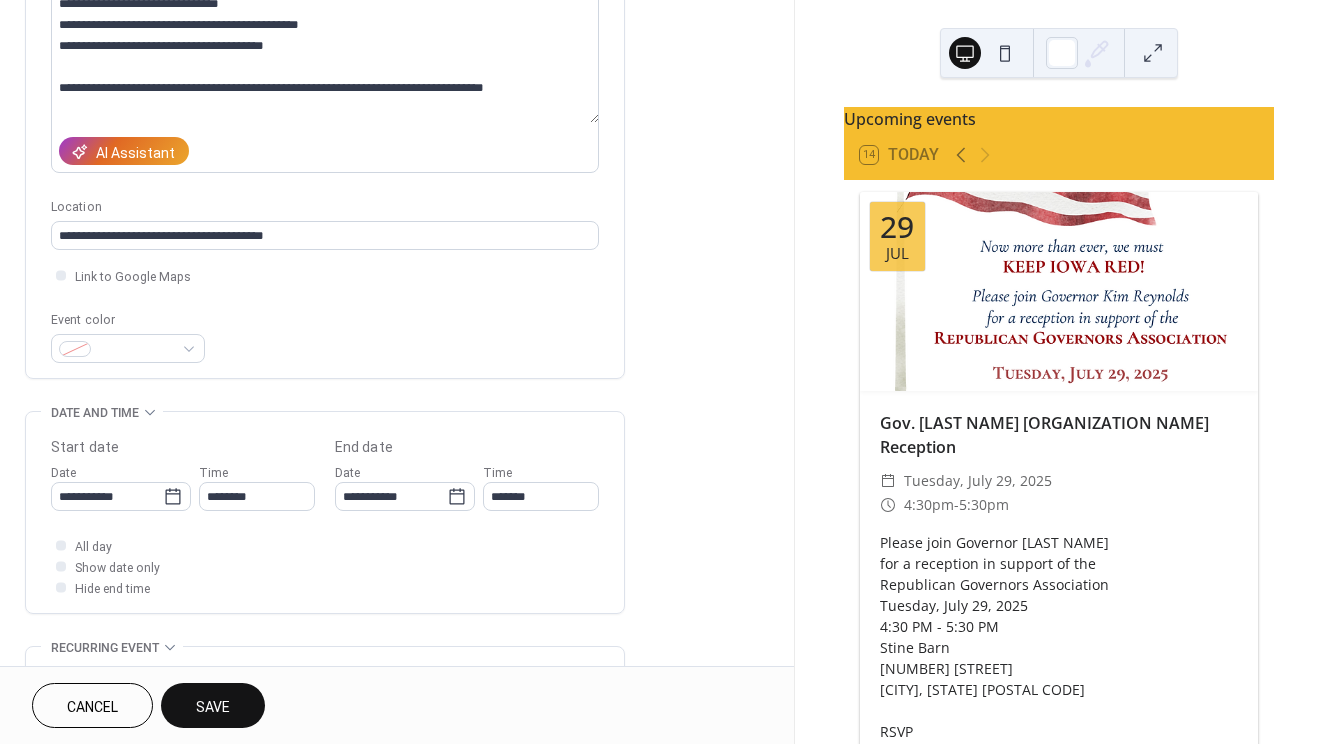 type on "**********" 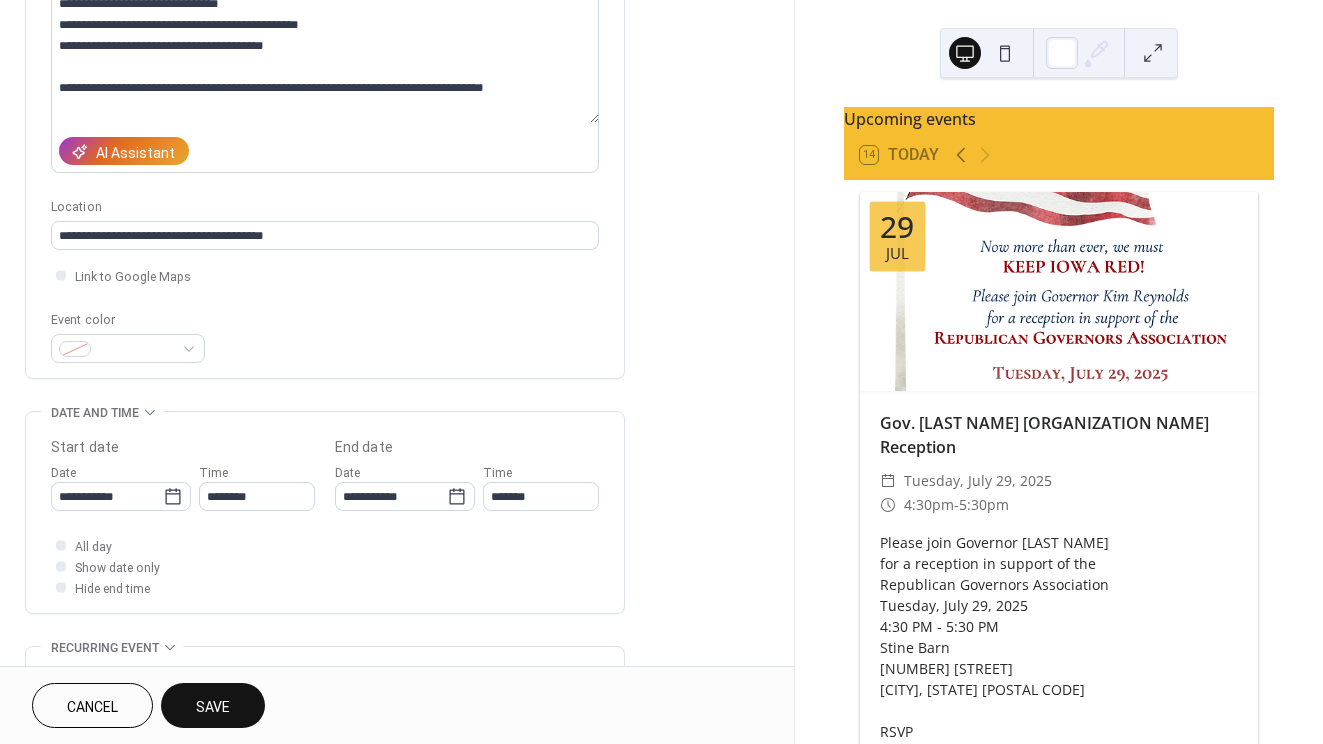 type on "**********" 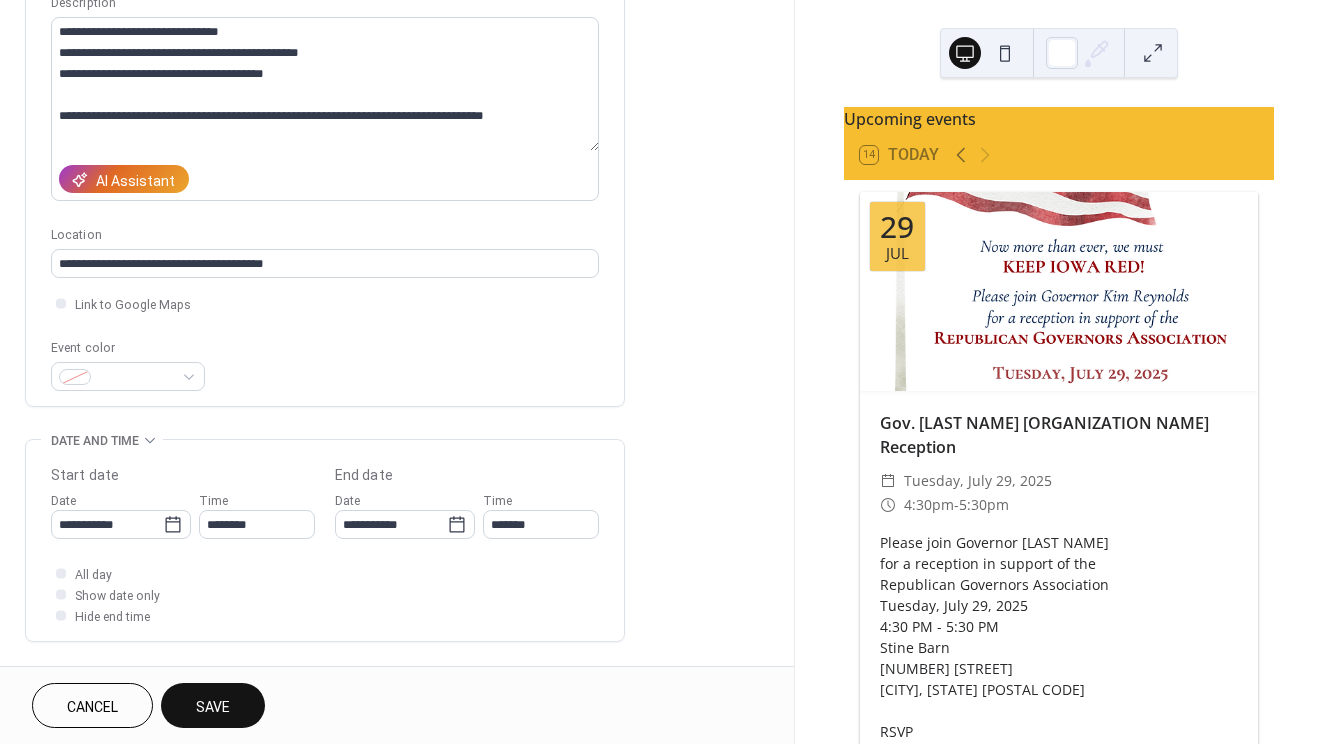 scroll, scrollTop: 212, scrollLeft: 0, axis: vertical 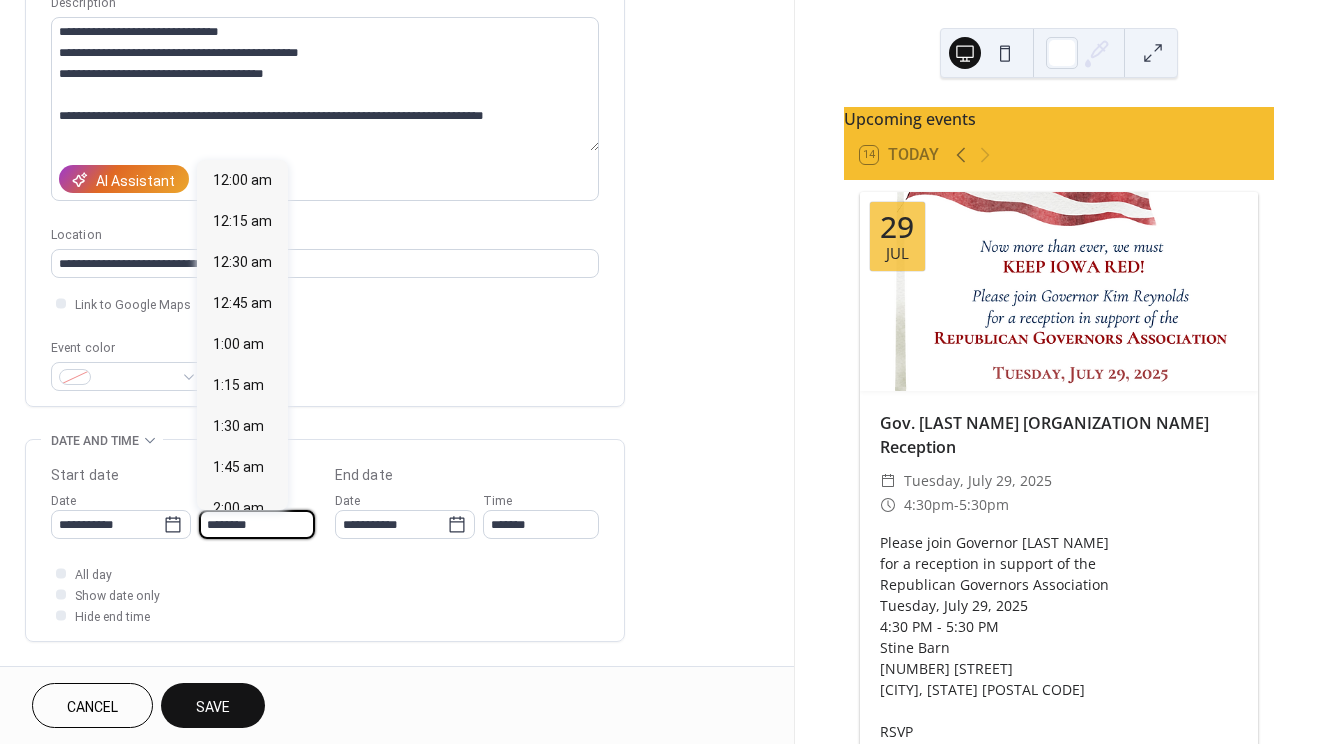 click on "********" at bounding box center [257, 524] 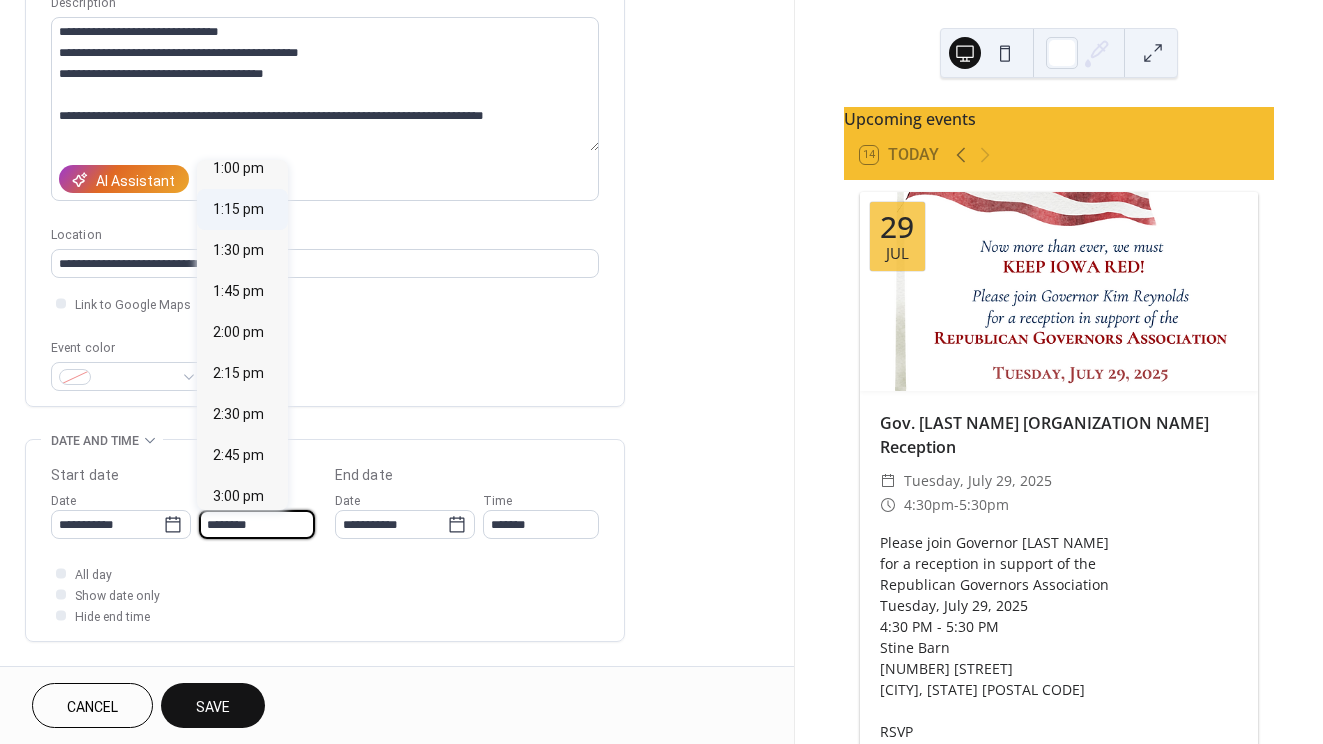 scroll, scrollTop: 2155, scrollLeft: 0, axis: vertical 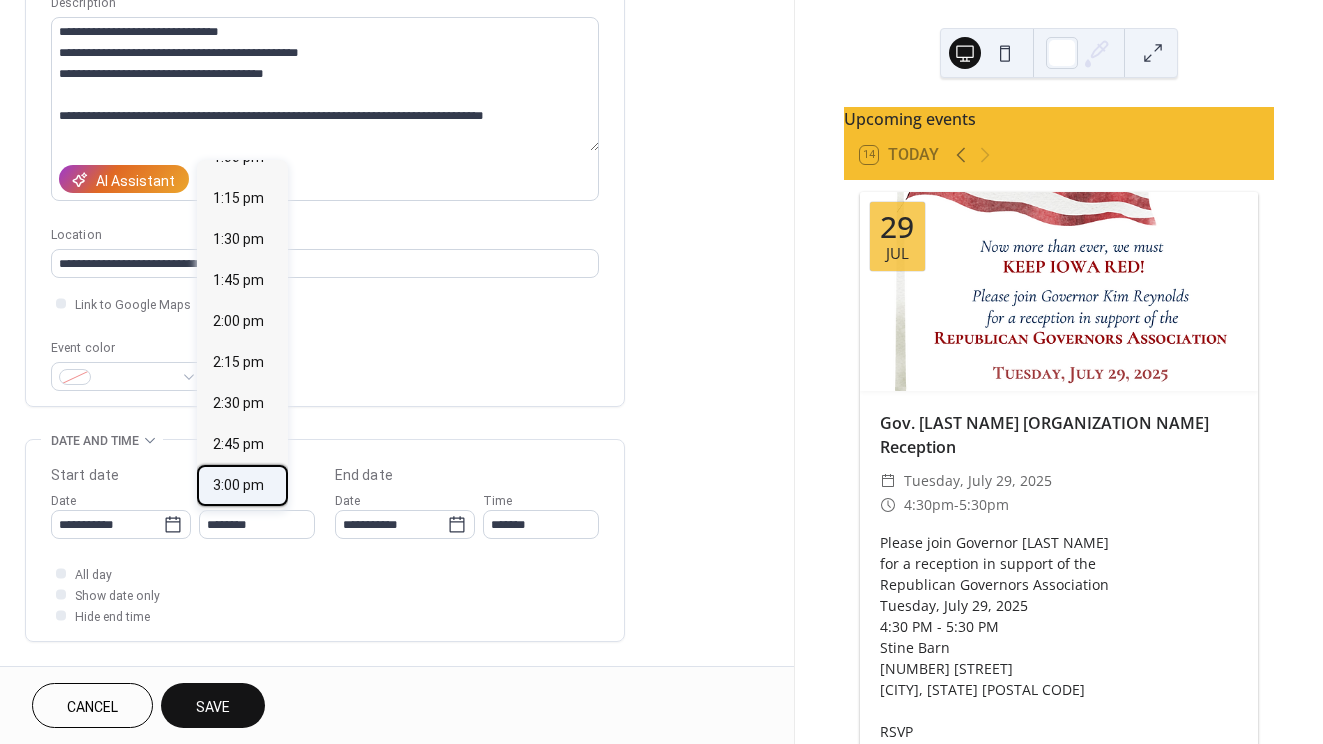click on "3:00 pm" at bounding box center [238, 485] 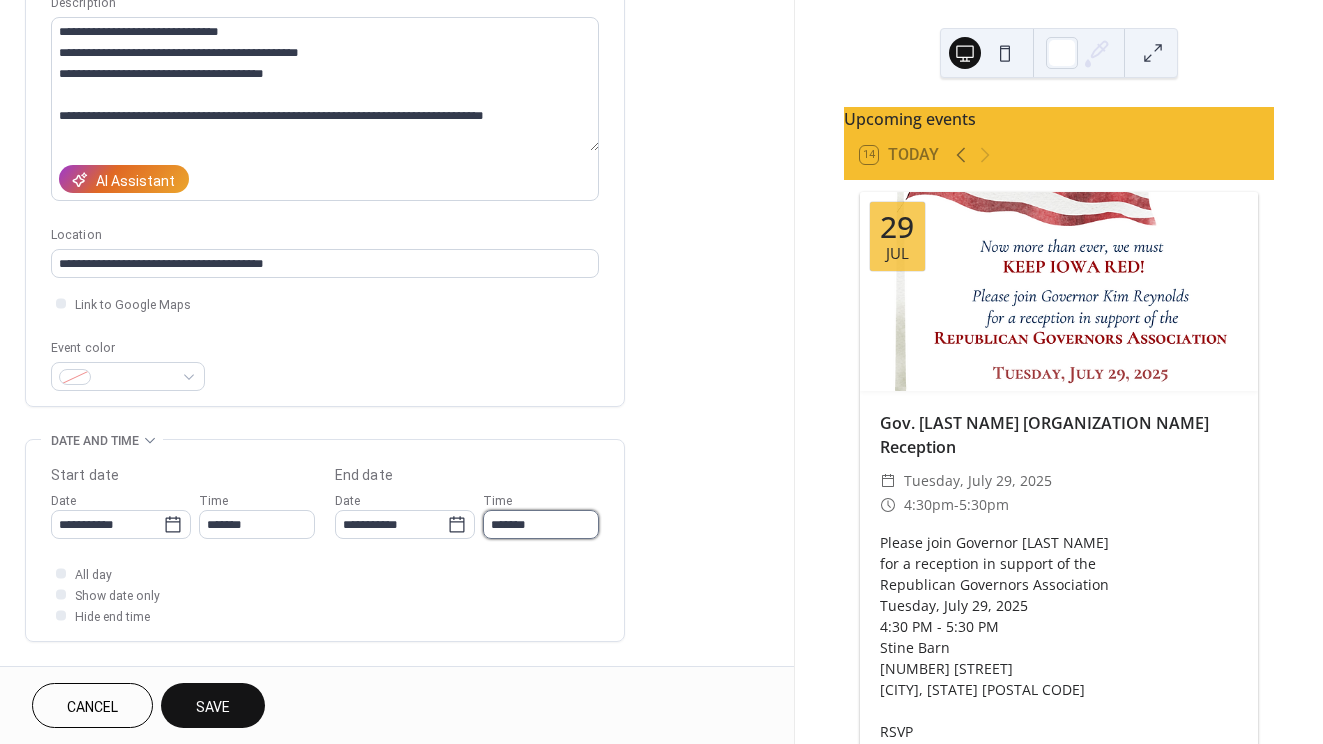 click on "*******" at bounding box center (541, 524) 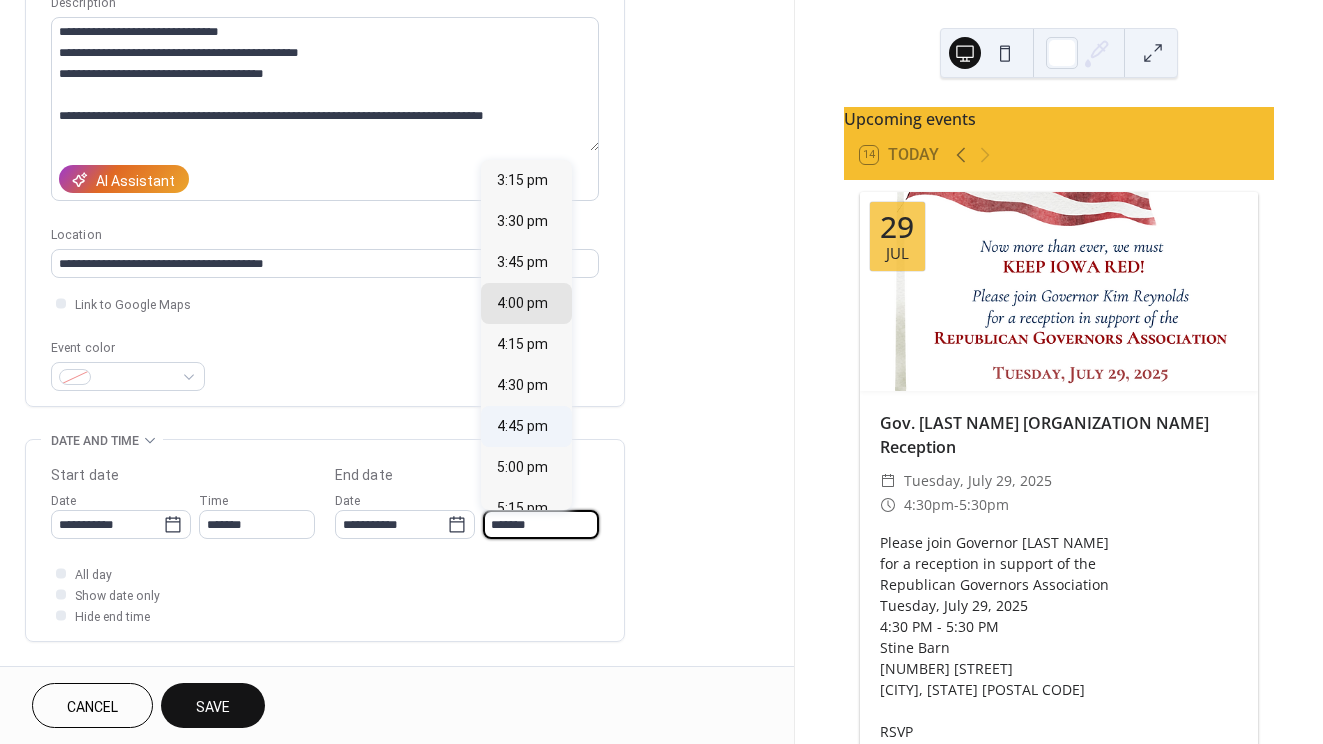 scroll, scrollTop: 78, scrollLeft: 0, axis: vertical 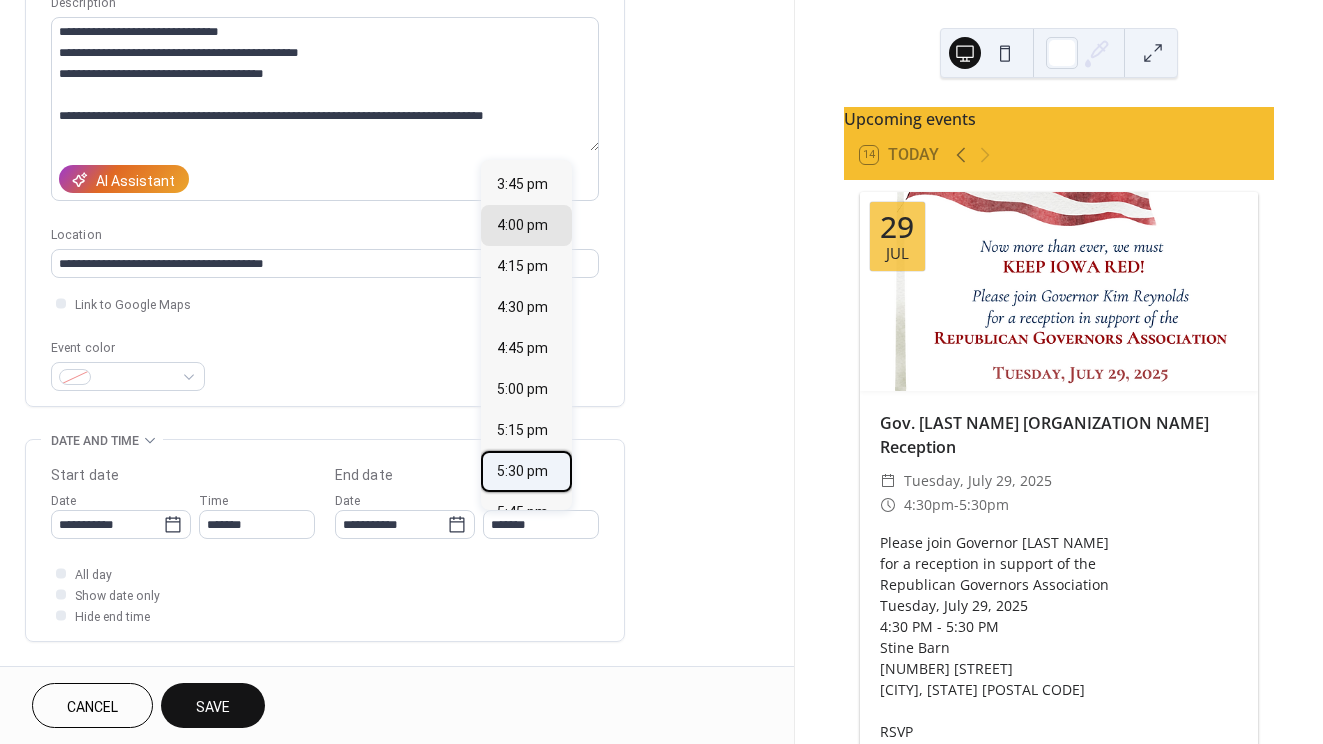 click on "5:30 pm" at bounding box center [522, 471] 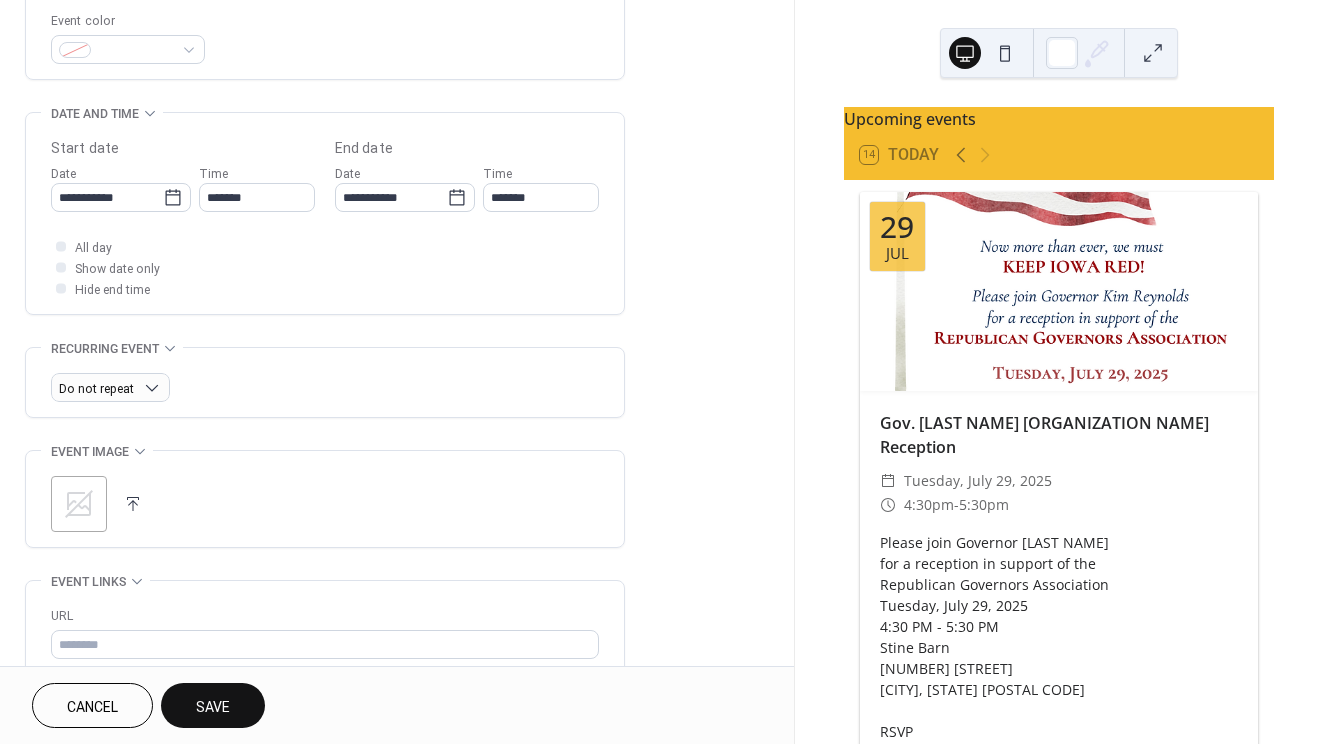 scroll, scrollTop: 598, scrollLeft: 0, axis: vertical 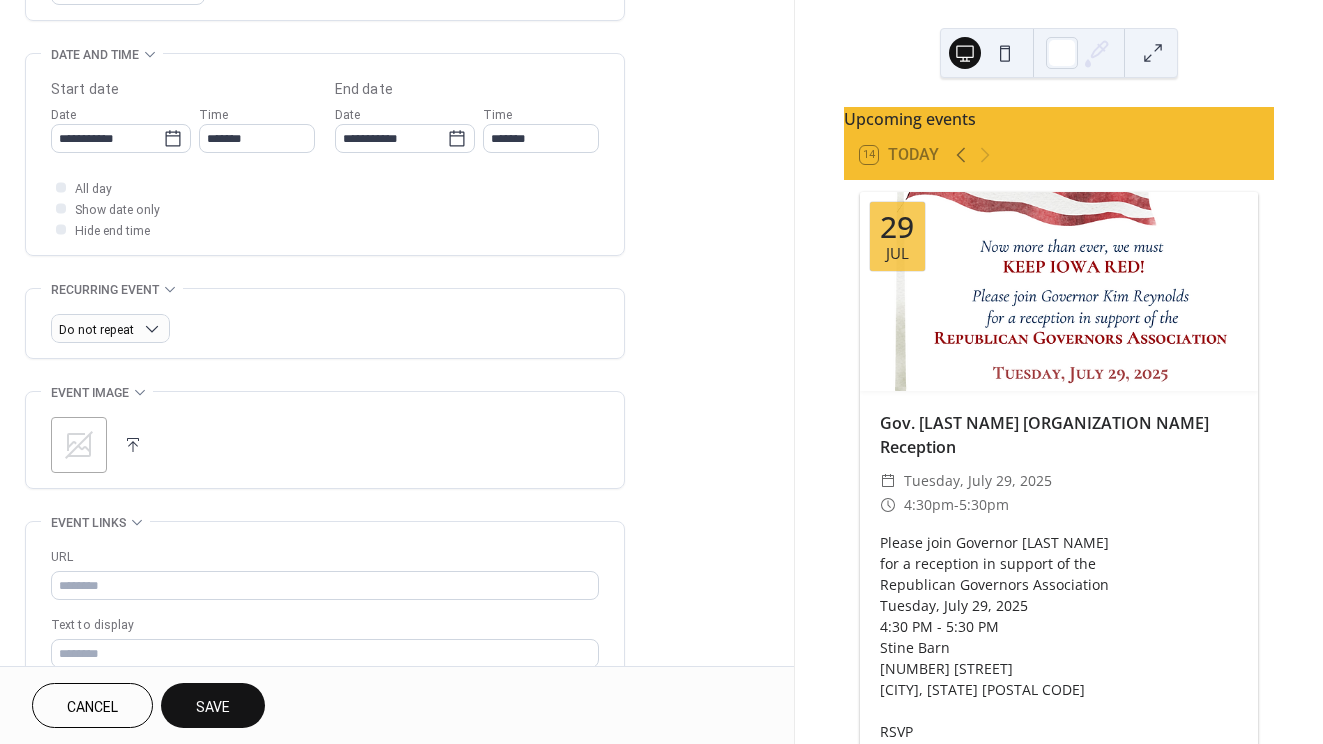 click at bounding box center [133, 445] 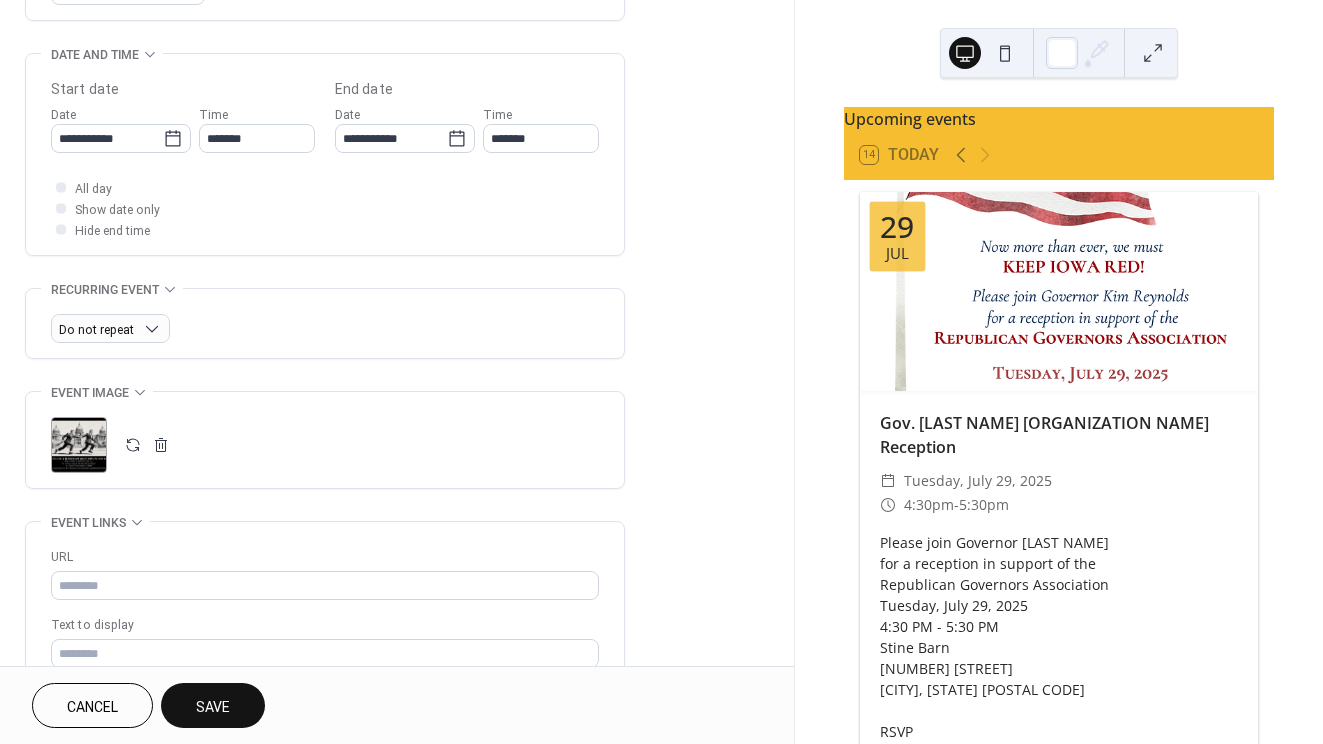 click on "Save" at bounding box center (213, 707) 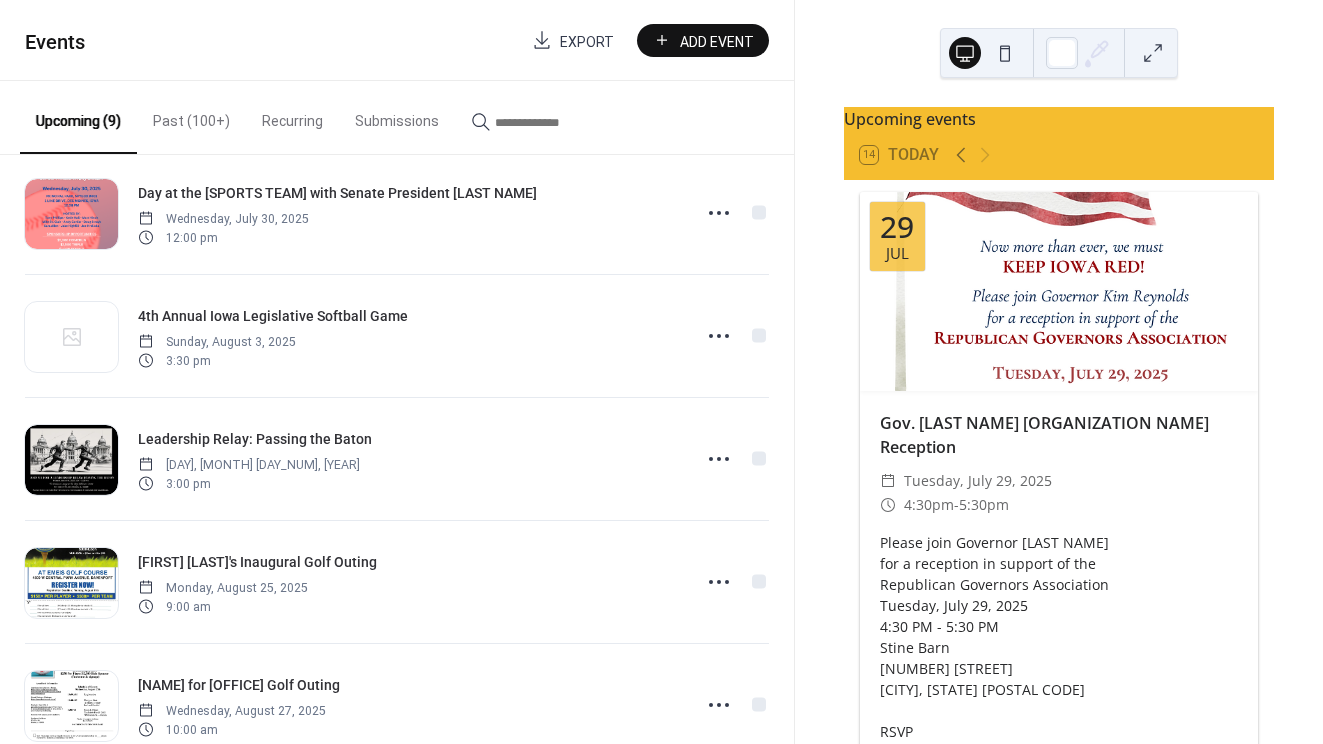 scroll, scrollTop: 160, scrollLeft: 0, axis: vertical 